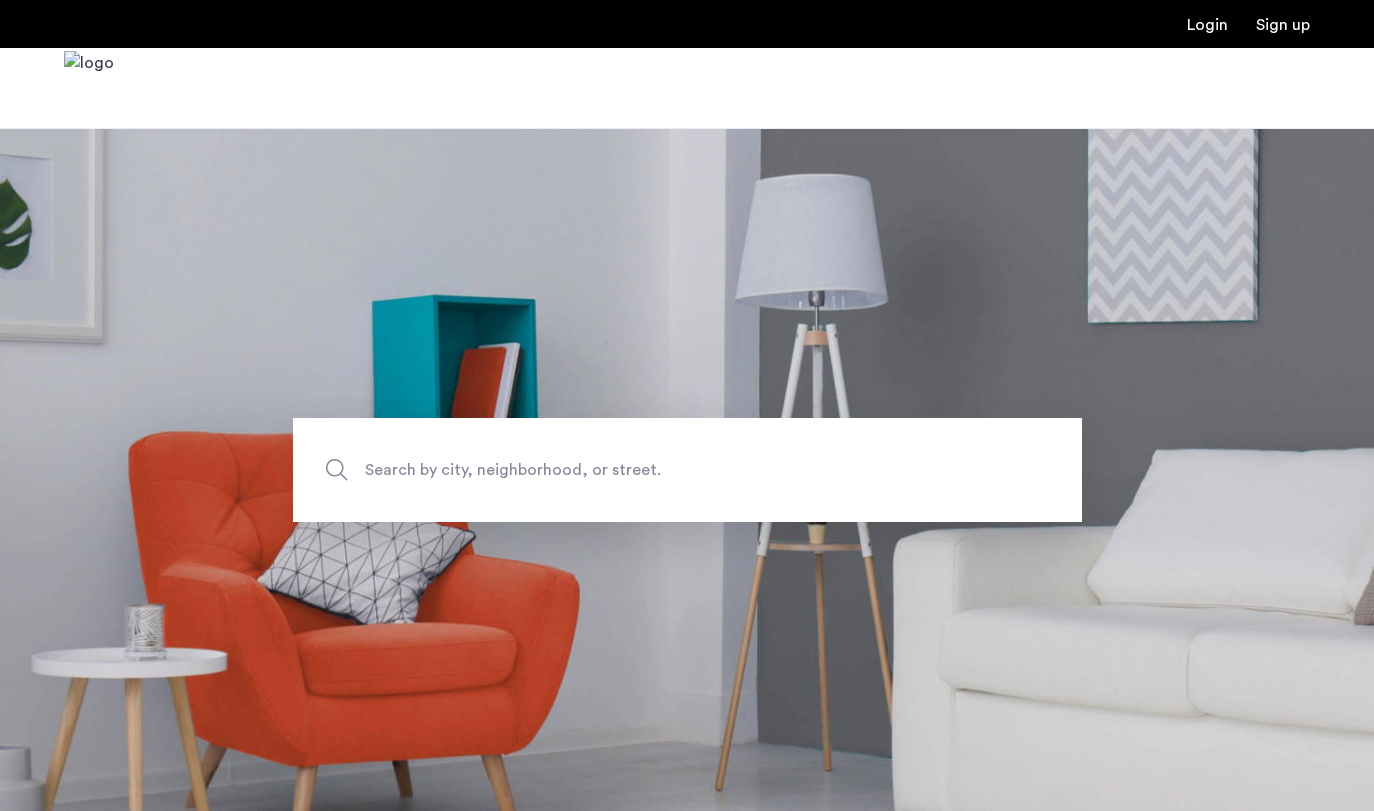scroll, scrollTop: 0, scrollLeft: 0, axis: both 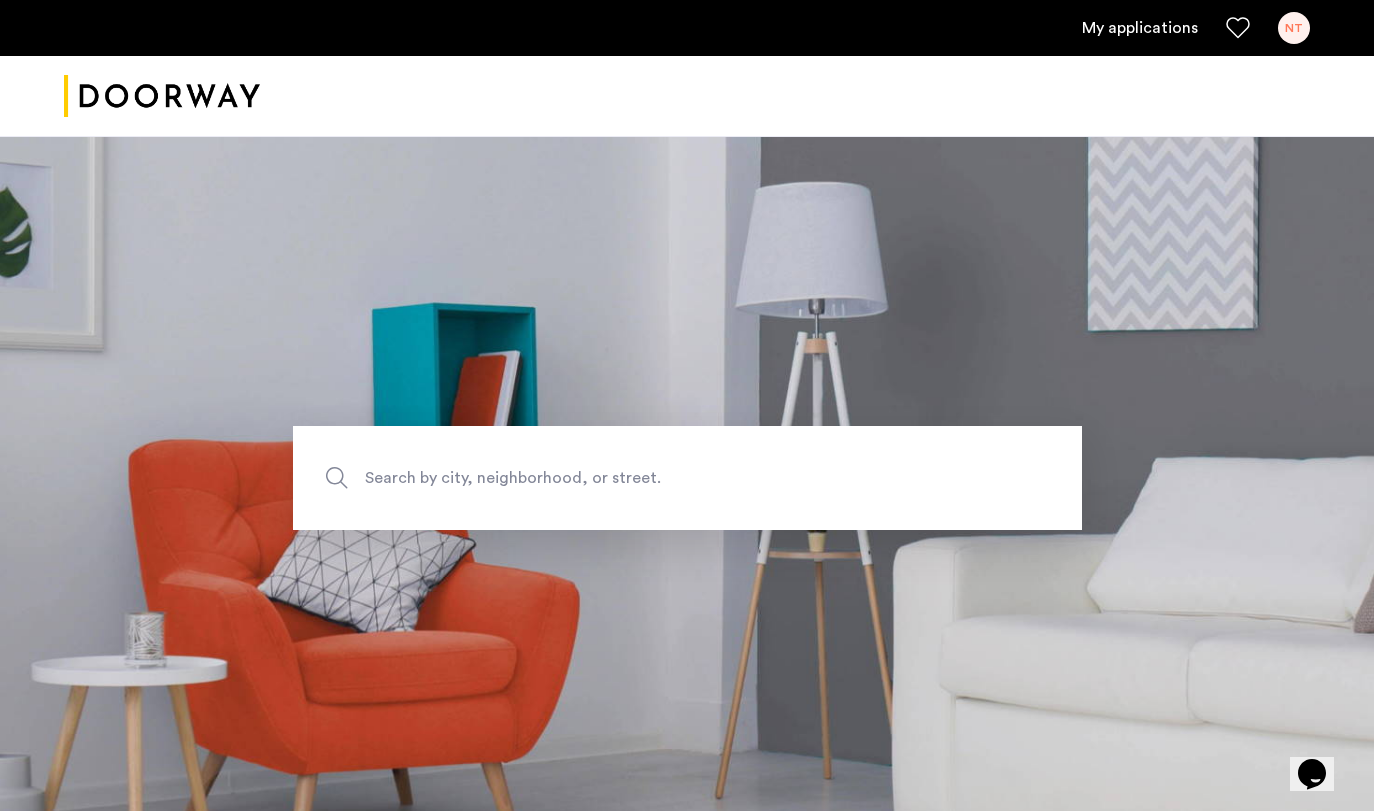 click on "My applications" at bounding box center (1140, 28) 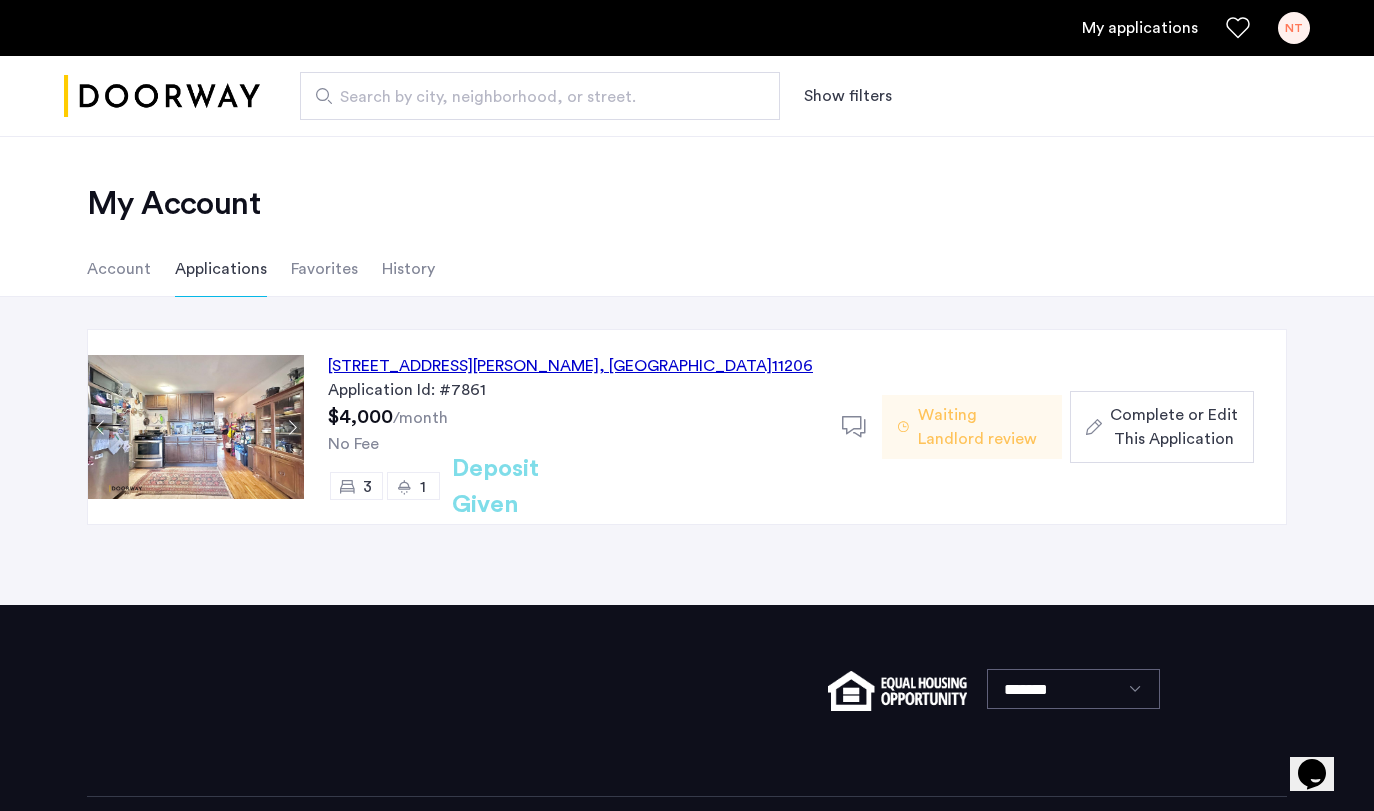 click on "Waiting Landlord review" 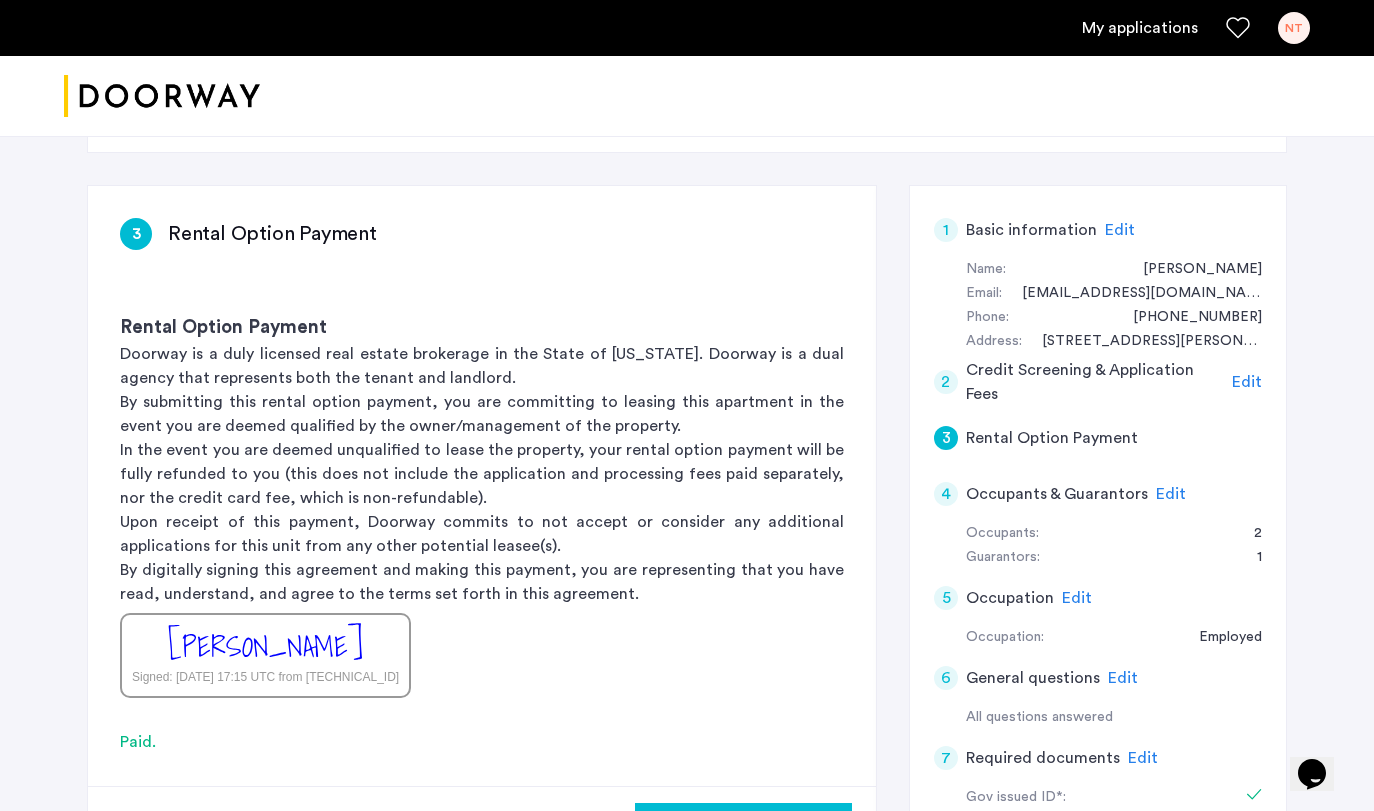 scroll, scrollTop: 334, scrollLeft: 0, axis: vertical 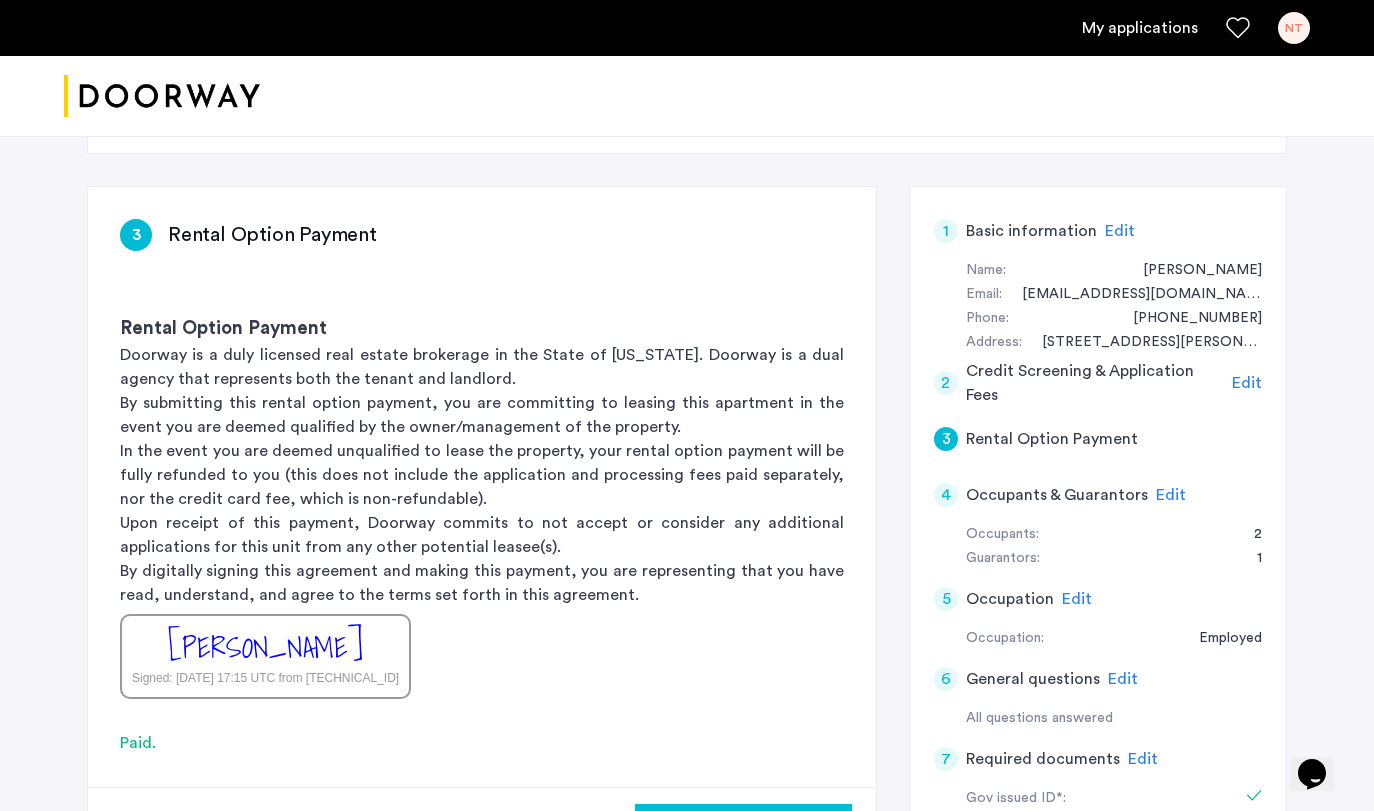 click on "Signed: [DATE] 17:15 UTC from [TECHNICAL_ID]" 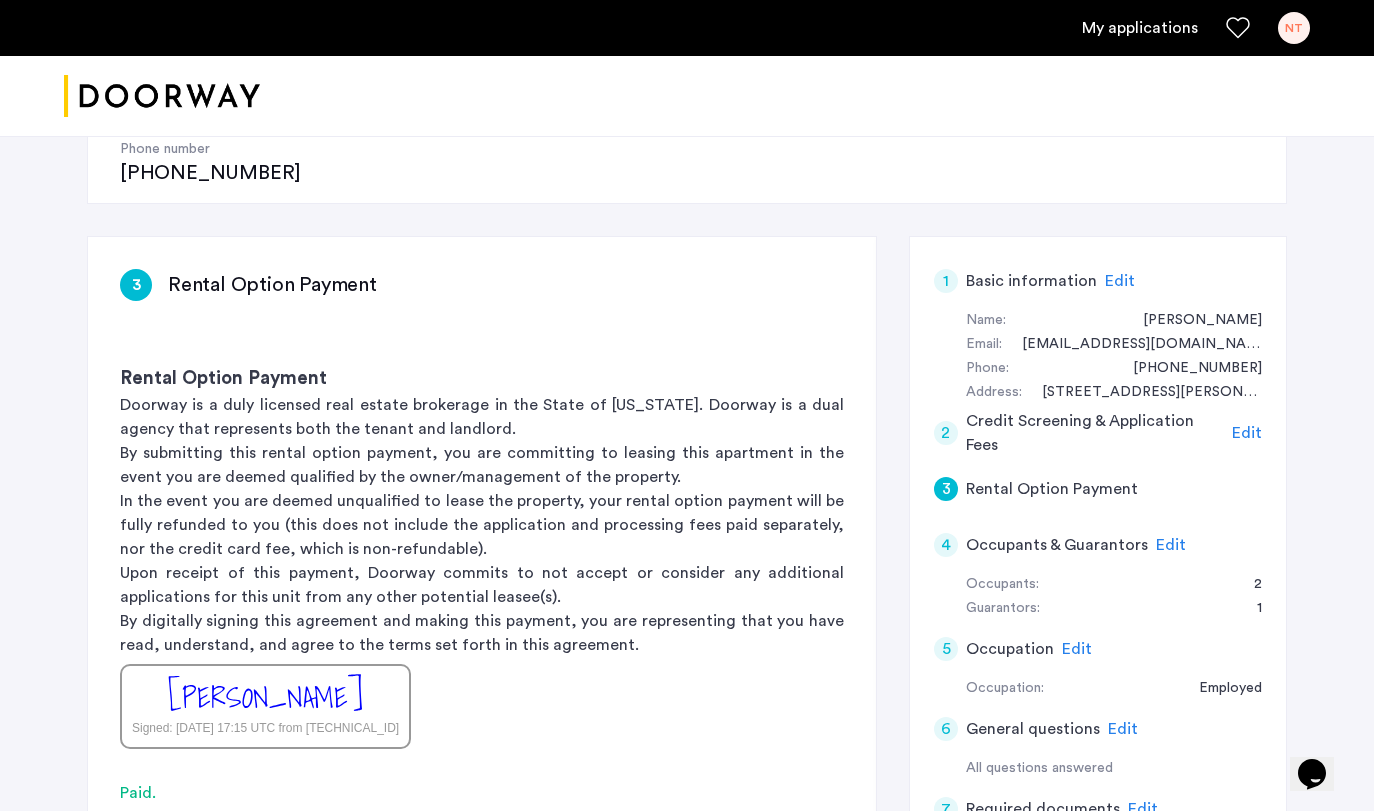 scroll, scrollTop: 283, scrollLeft: 0, axis: vertical 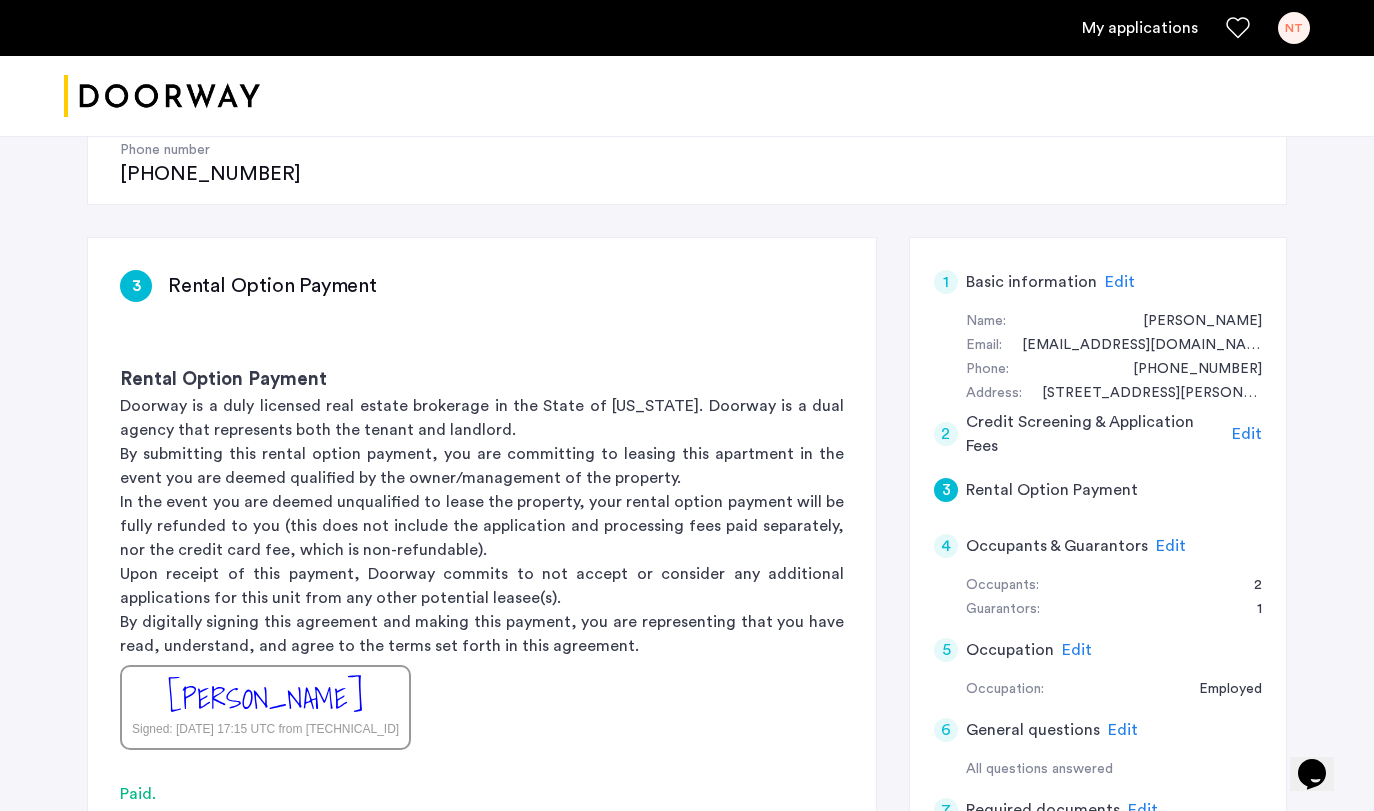 click on "Doorway is a duly licensed real estate brokerage in the State of [US_STATE]. Doorway is a dual agency that represents both the tenant and landlord." 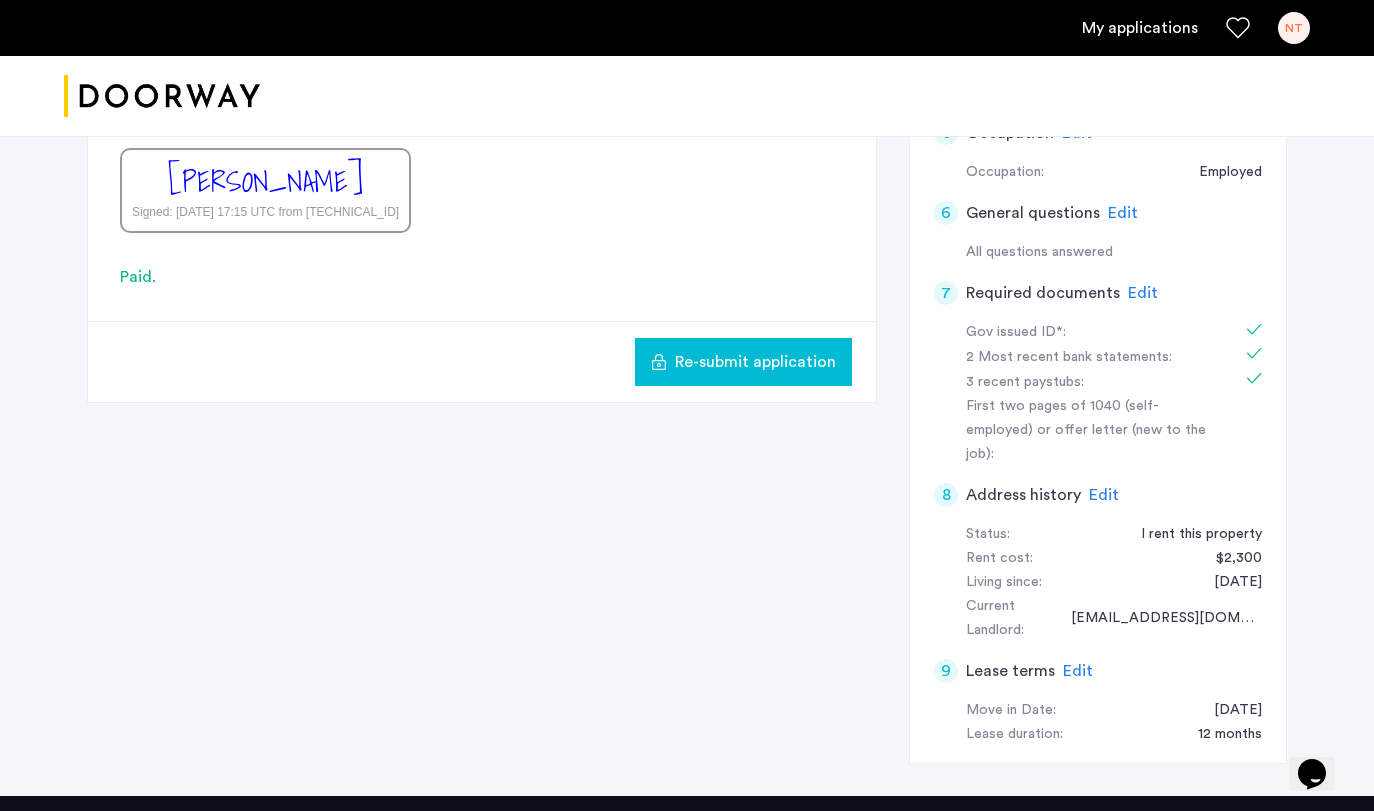 scroll, scrollTop: 823, scrollLeft: 0, axis: vertical 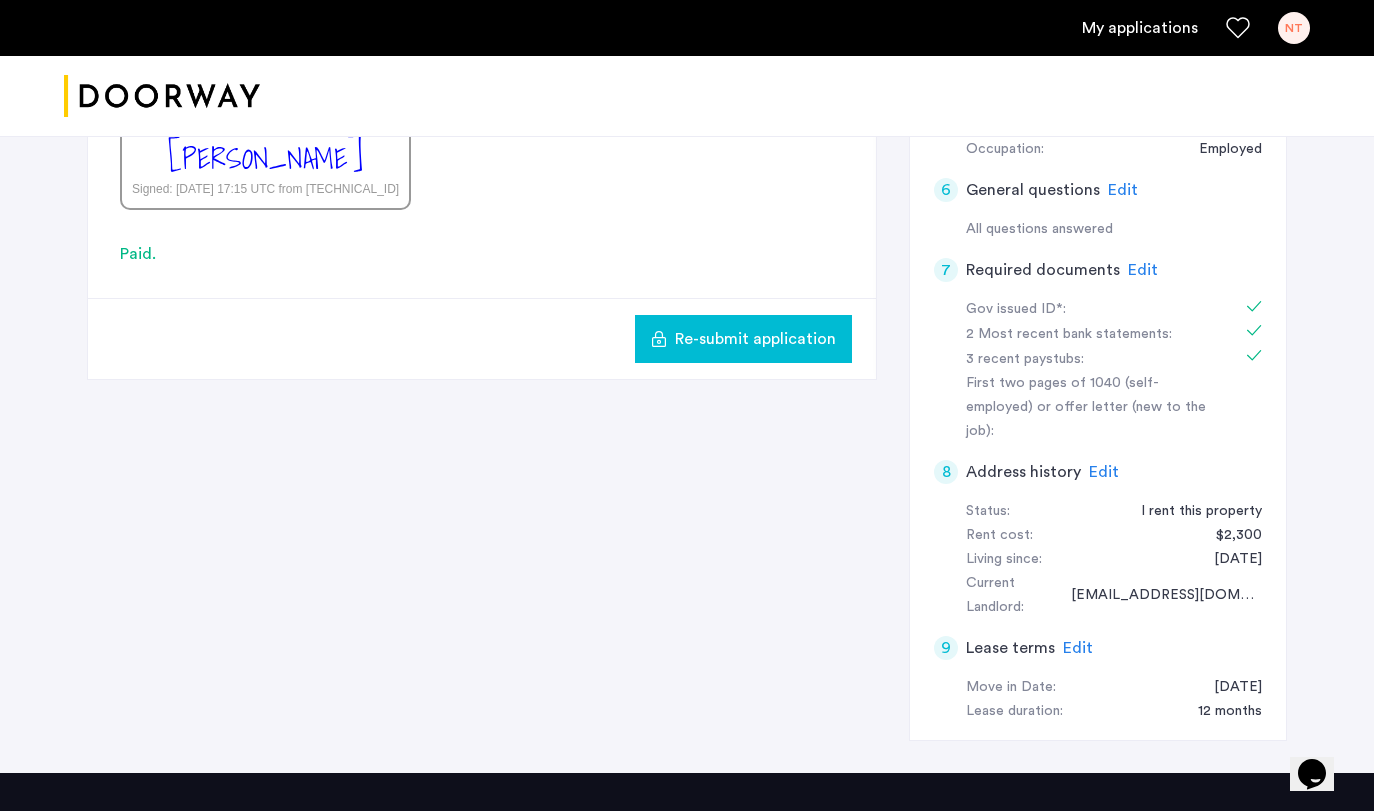 click on "Lease terms" 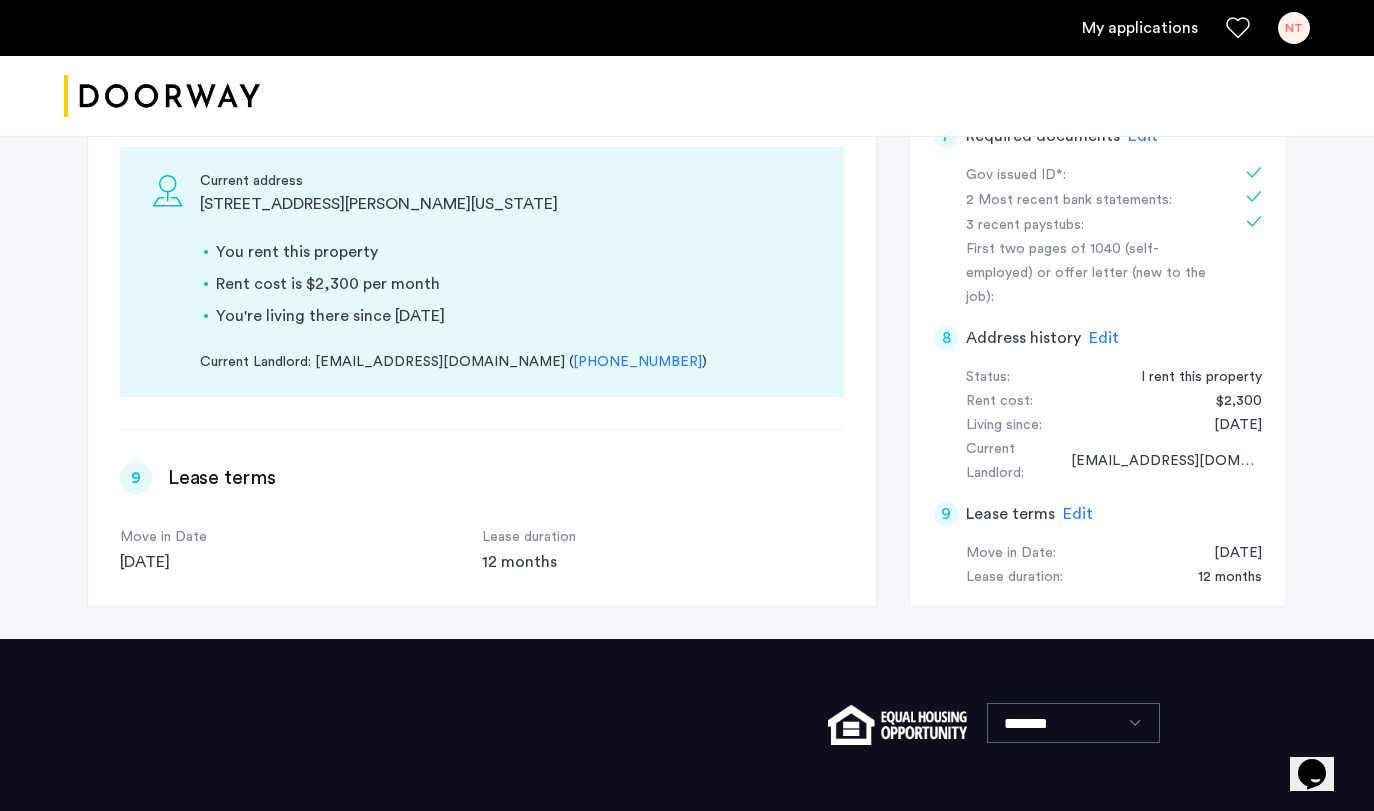 scroll, scrollTop: 0, scrollLeft: 0, axis: both 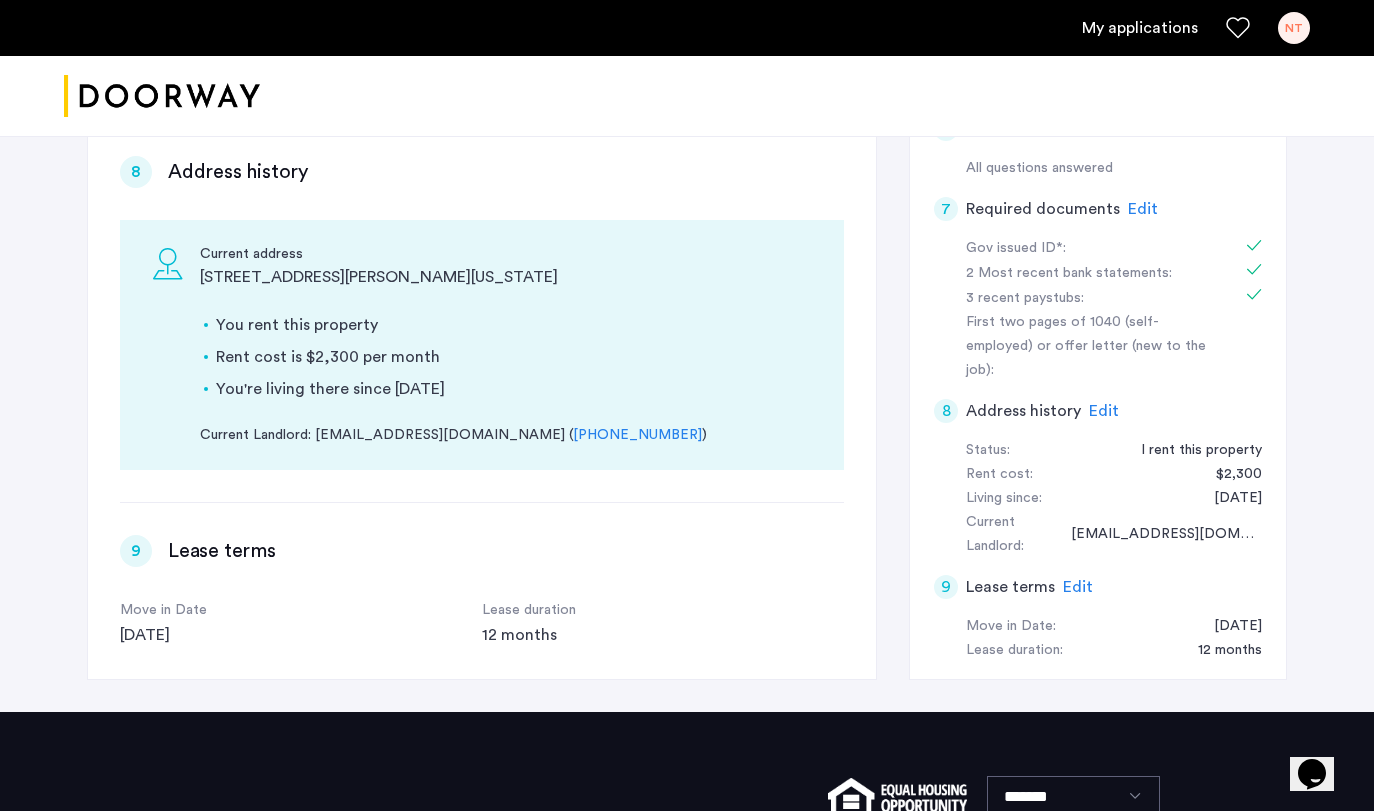 click on "Lease terms" at bounding box center [222, 551] 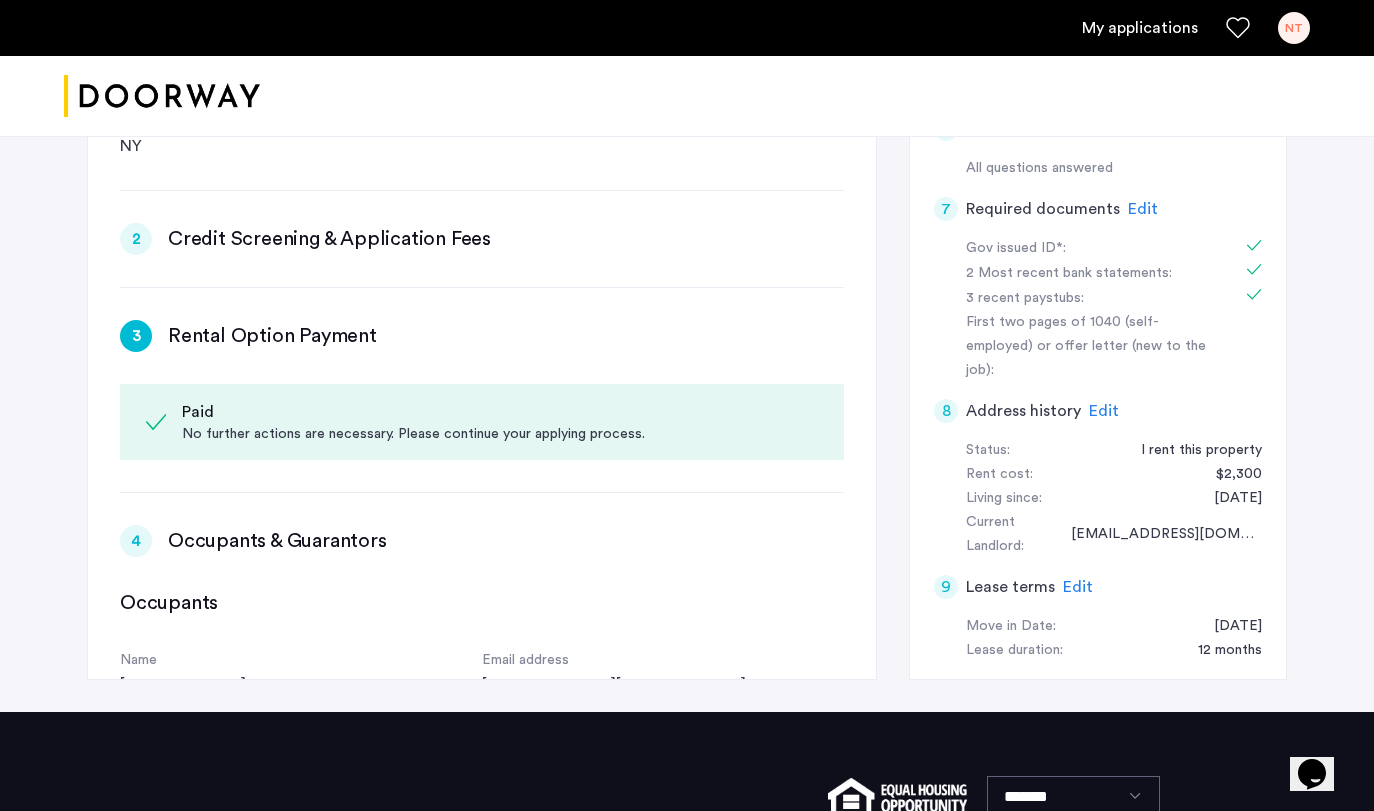 scroll, scrollTop: 0, scrollLeft: 0, axis: both 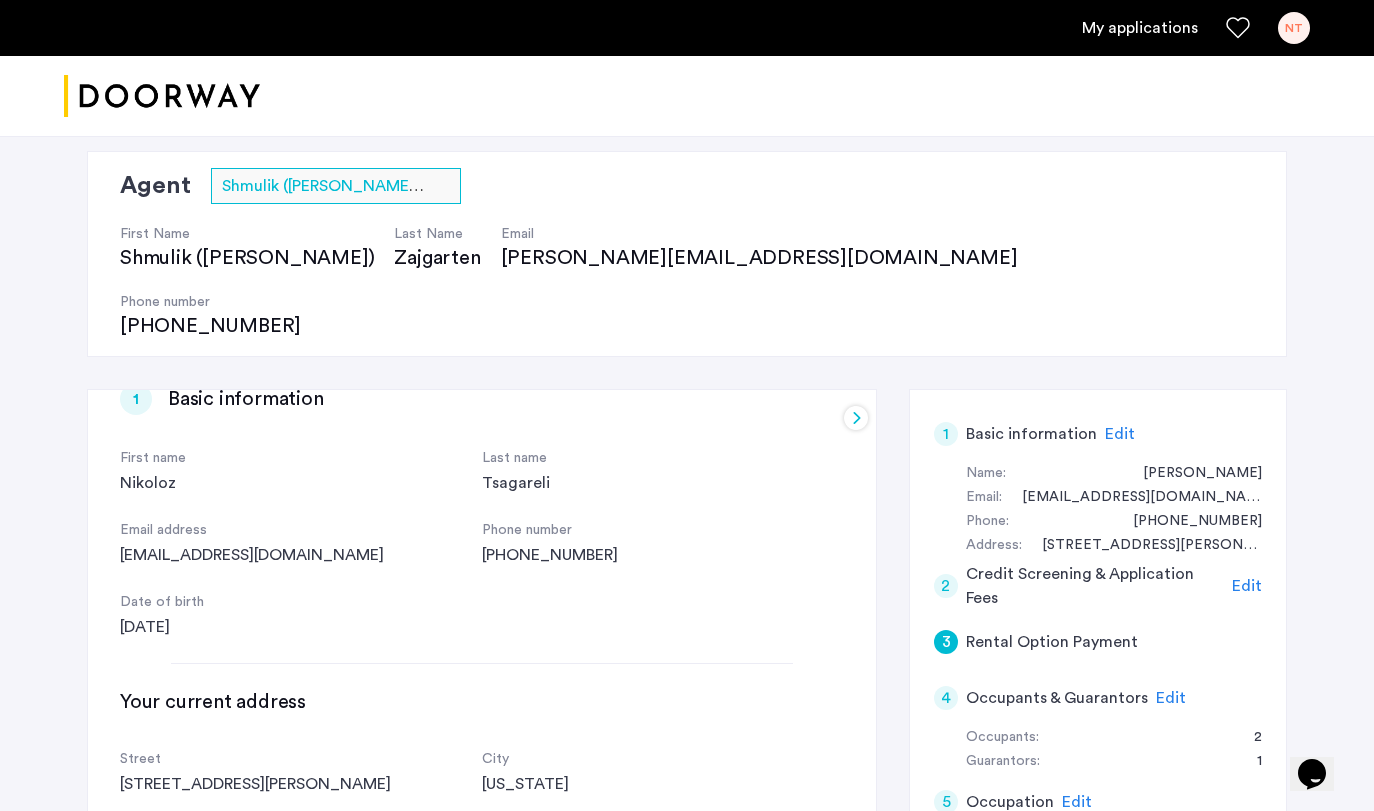 click at bounding box center [856, 418] 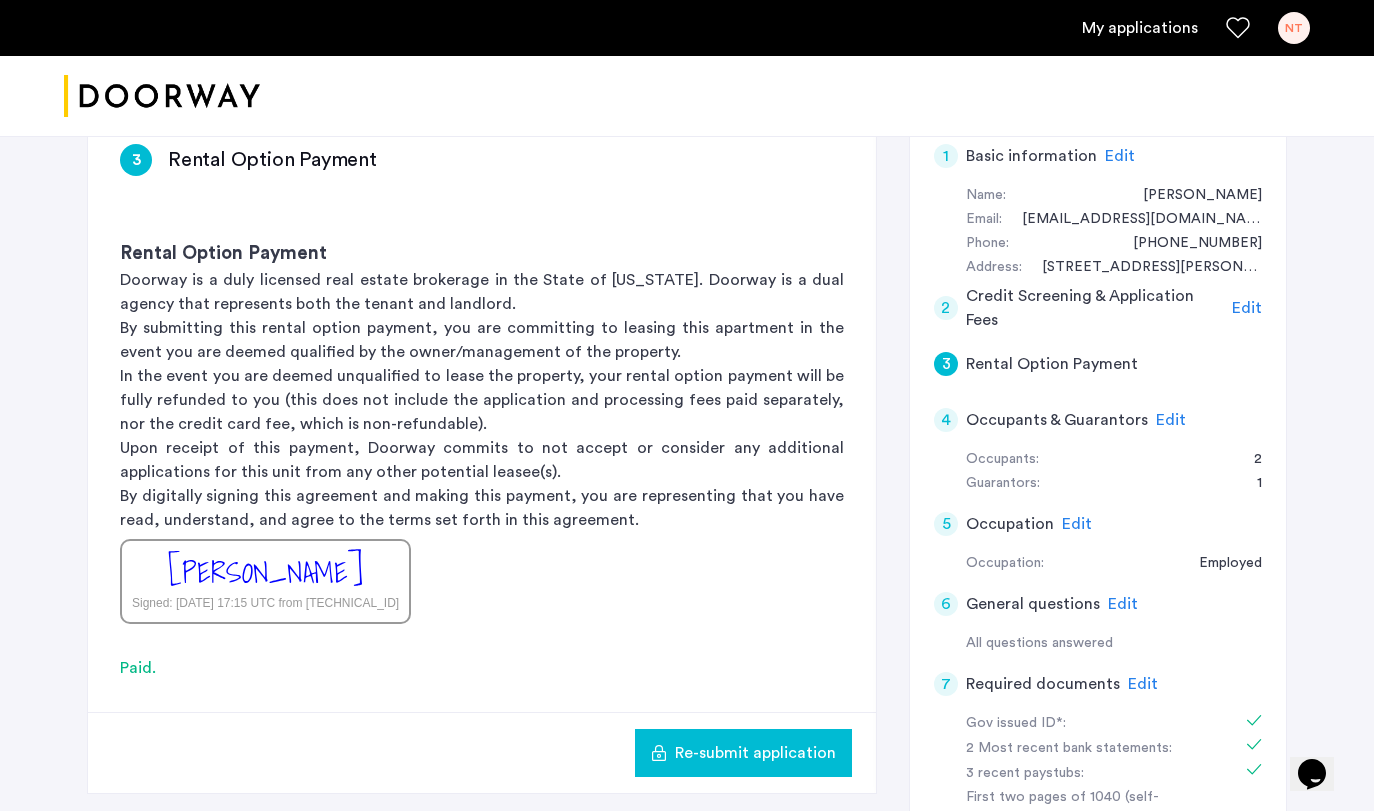 scroll, scrollTop: 426, scrollLeft: 0, axis: vertical 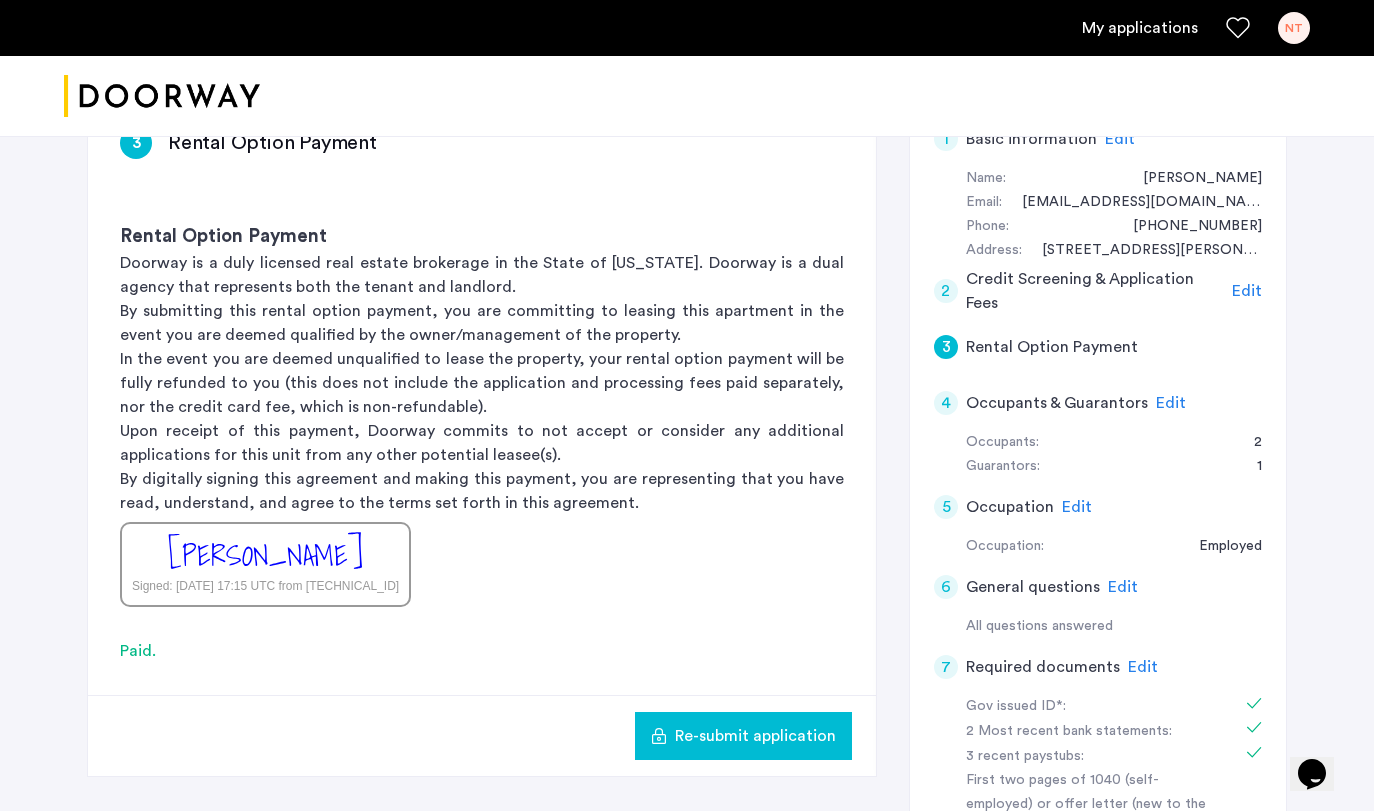 click on "[PERSON_NAME]" 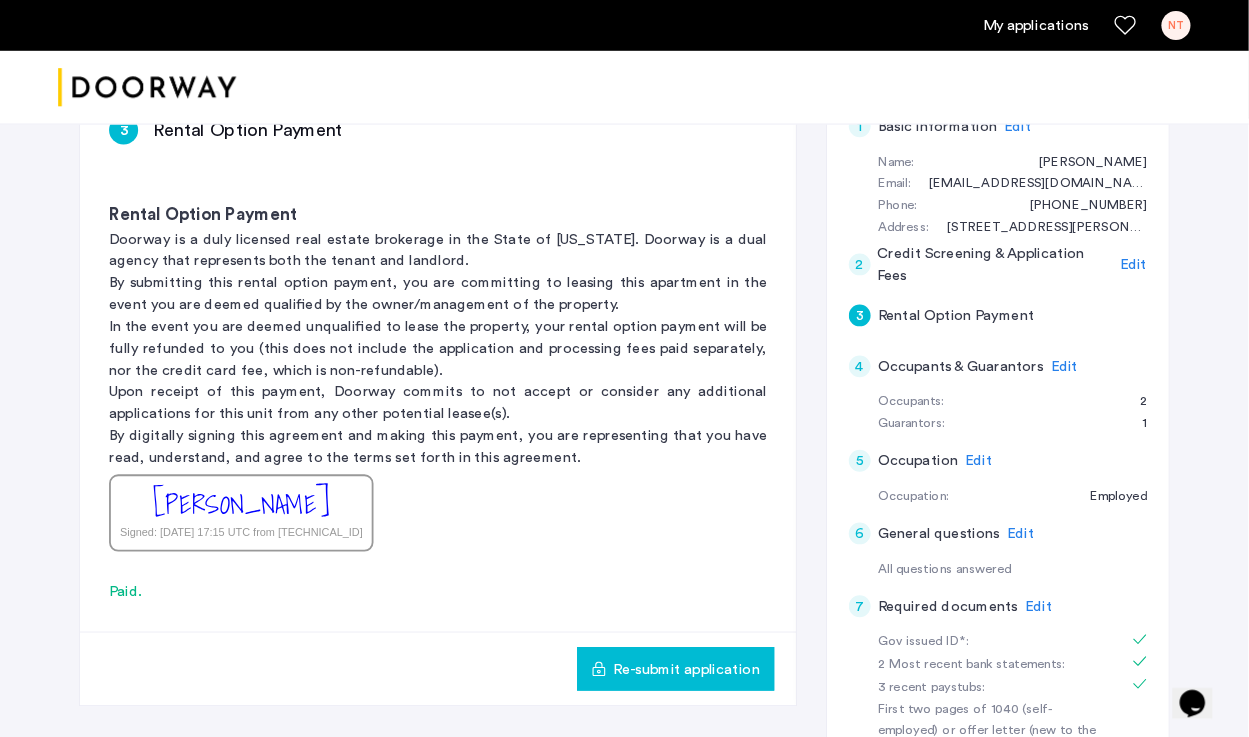 scroll, scrollTop: 425, scrollLeft: 0, axis: vertical 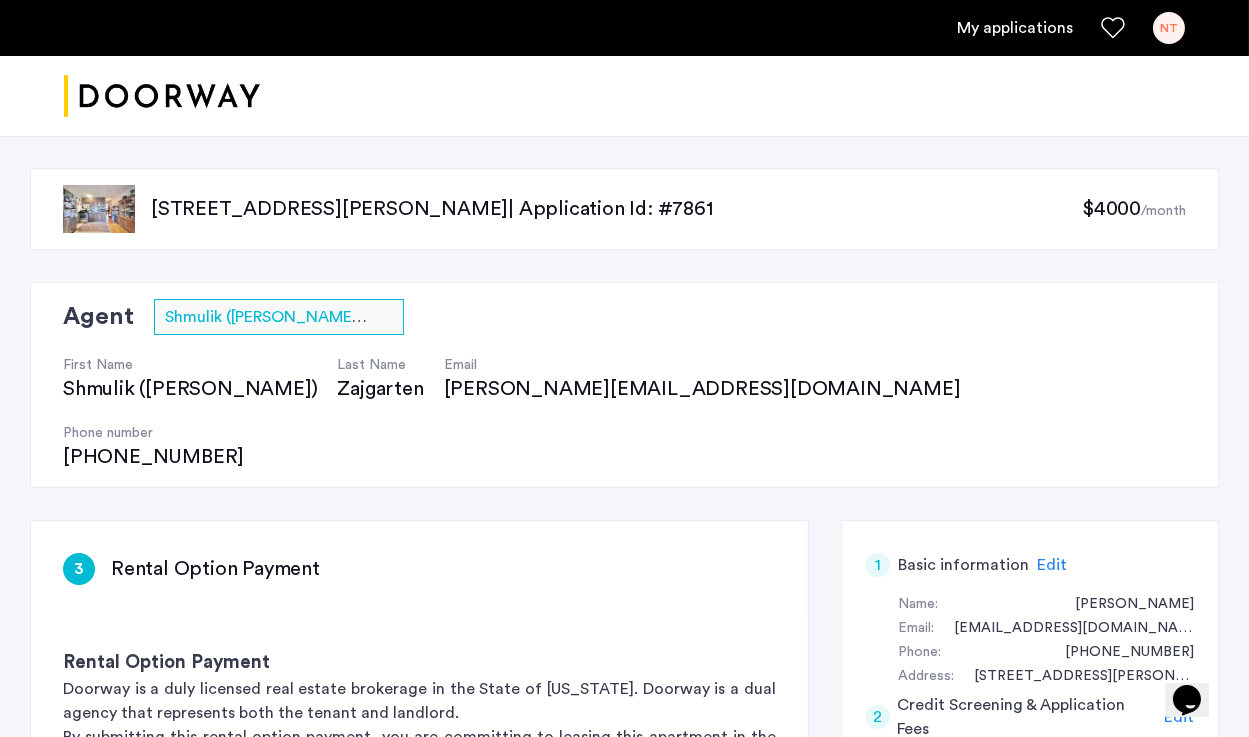 click on "My applications" at bounding box center (1015, 28) 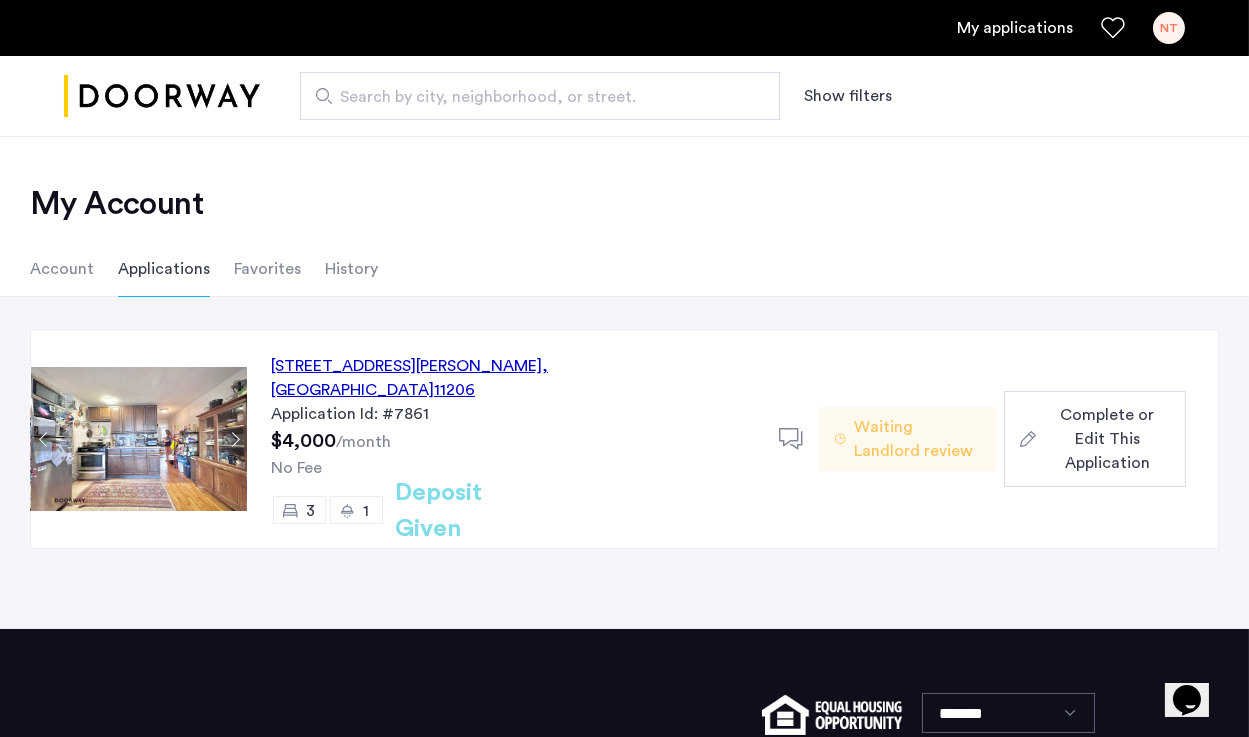 click on "My applications" at bounding box center [1015, 28] 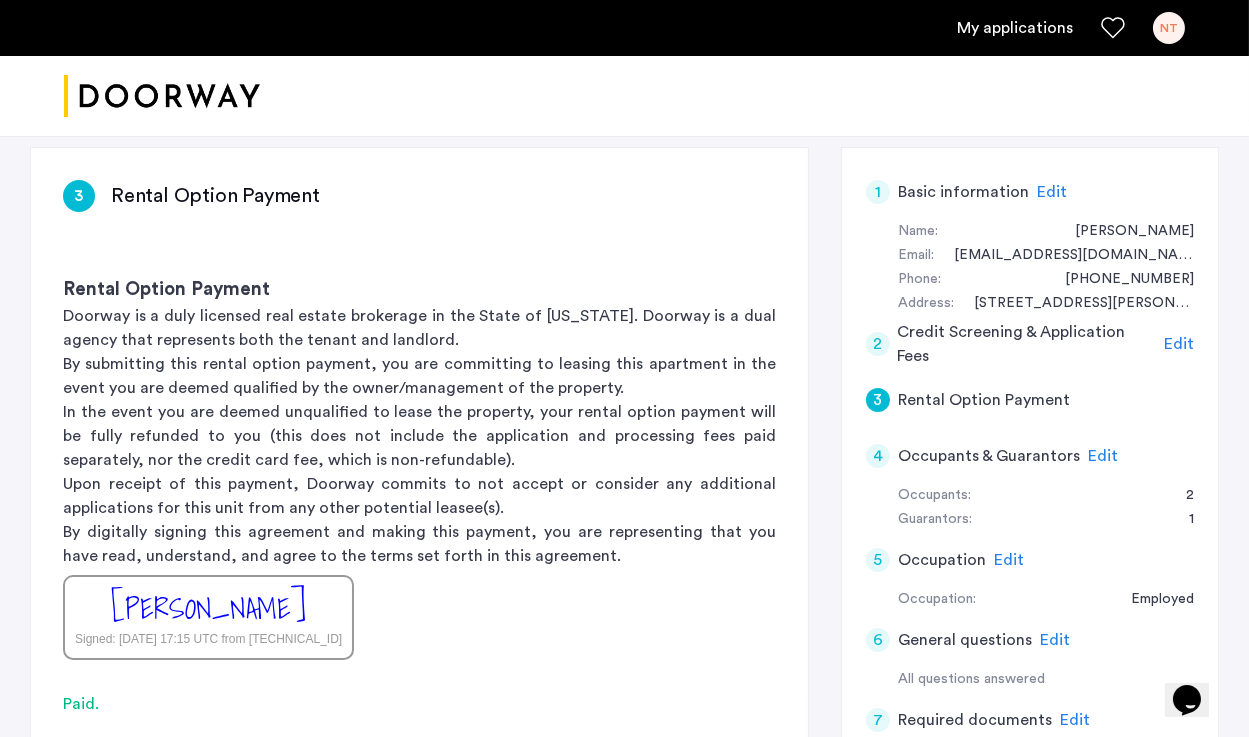 scroll, scrollTop: 380, scrollLeft: 0, axis: vertical 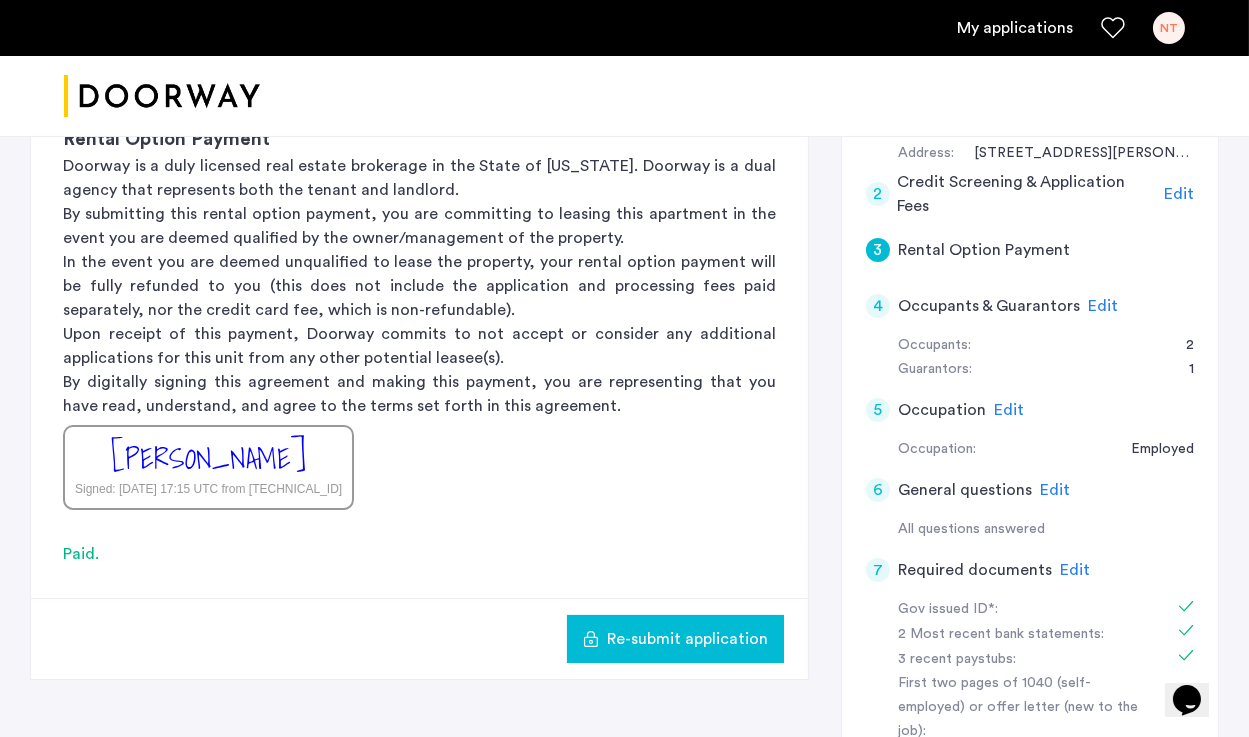 click on "4" 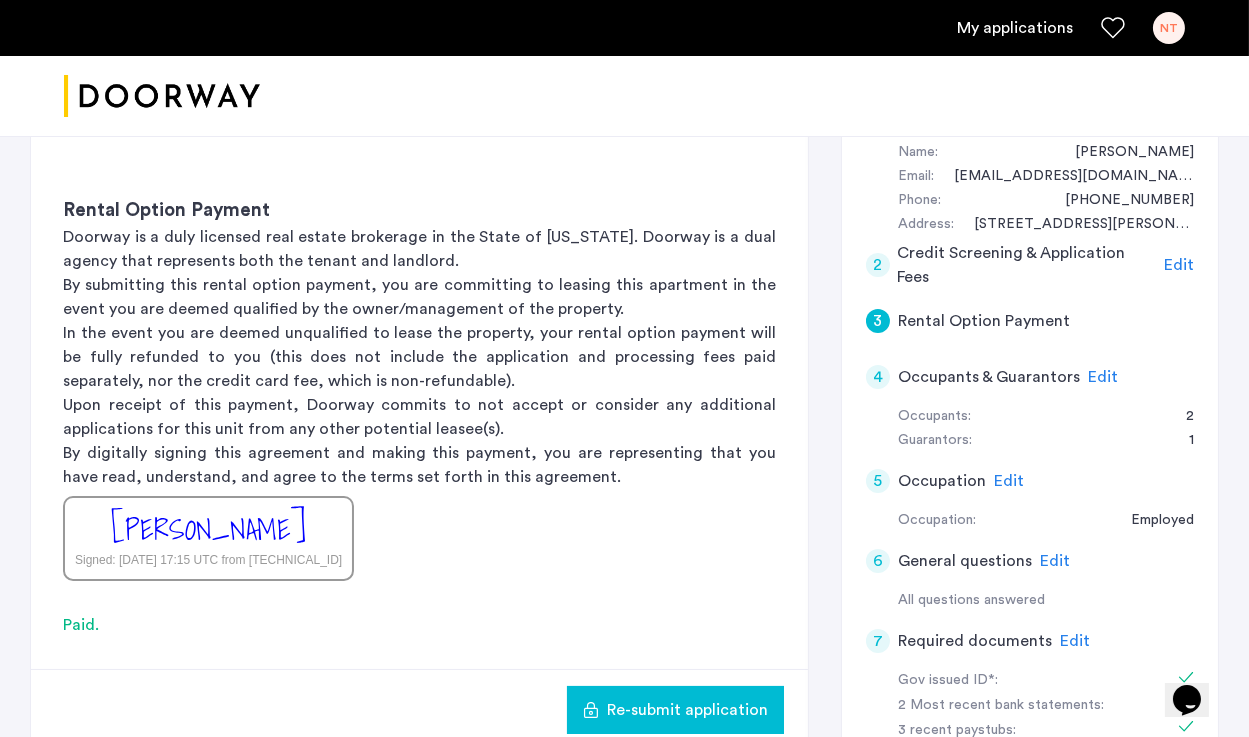 scroll, scrollTop: 922, scrollLeft: 0, axis: vertical 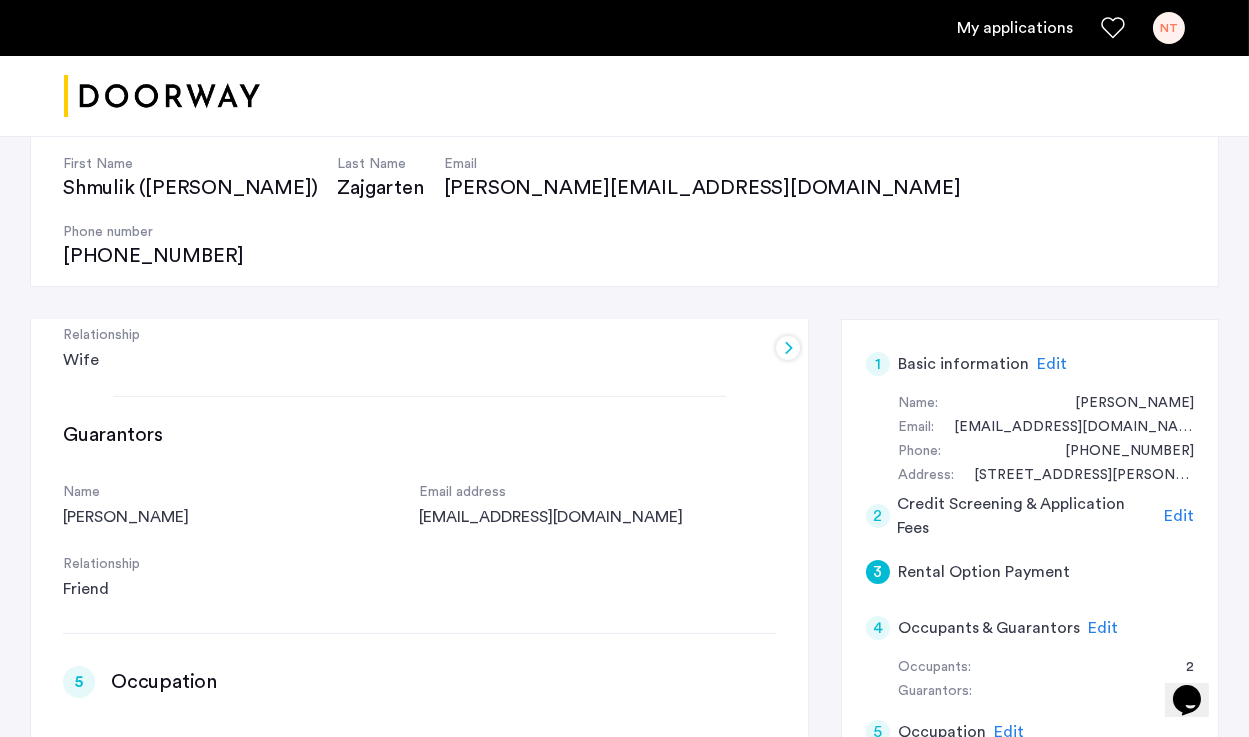 click on "2" 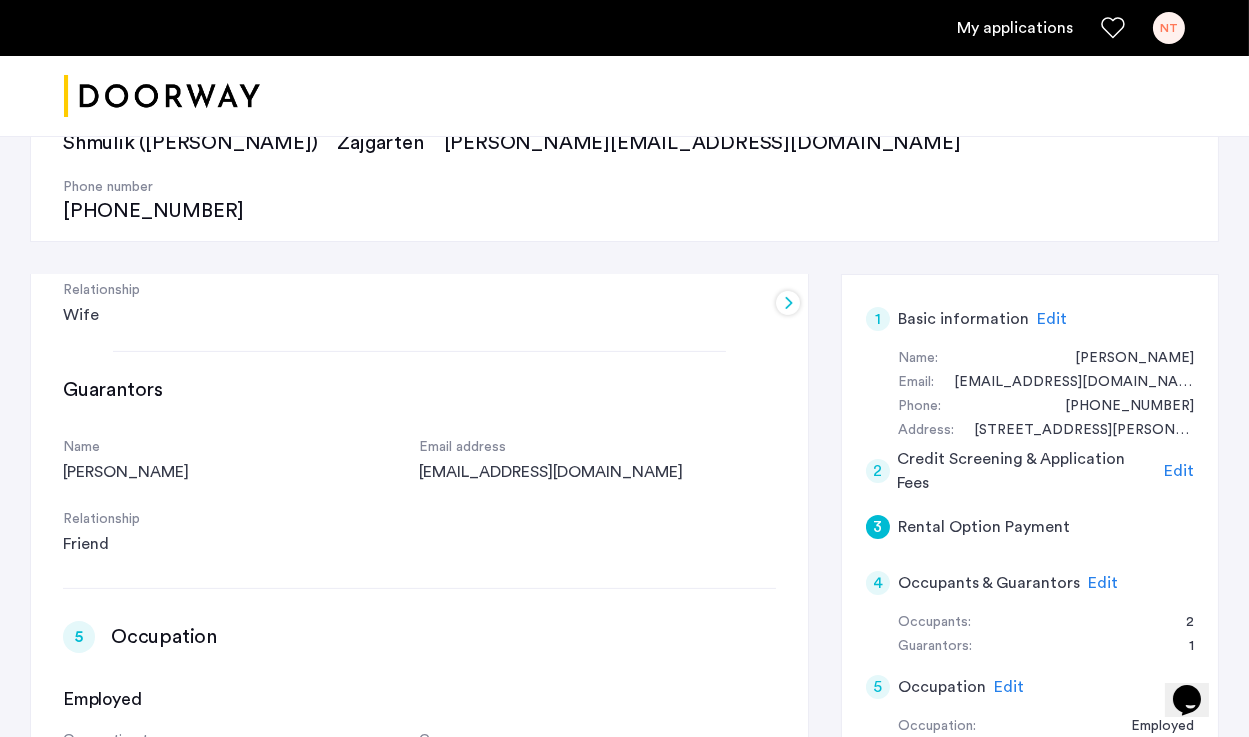 scroll, scrollTop: 1256, scrollLeft: 0, axis: vertical 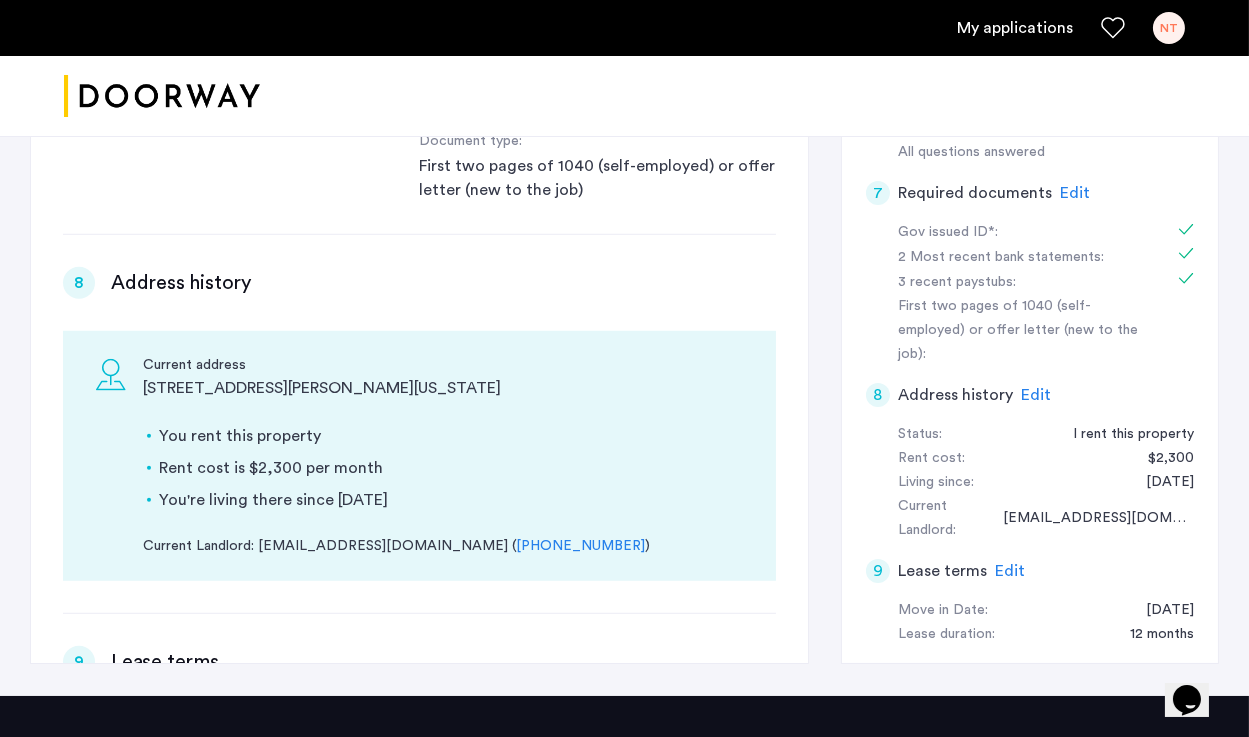 click on "8" at bounding box center [79, 283] 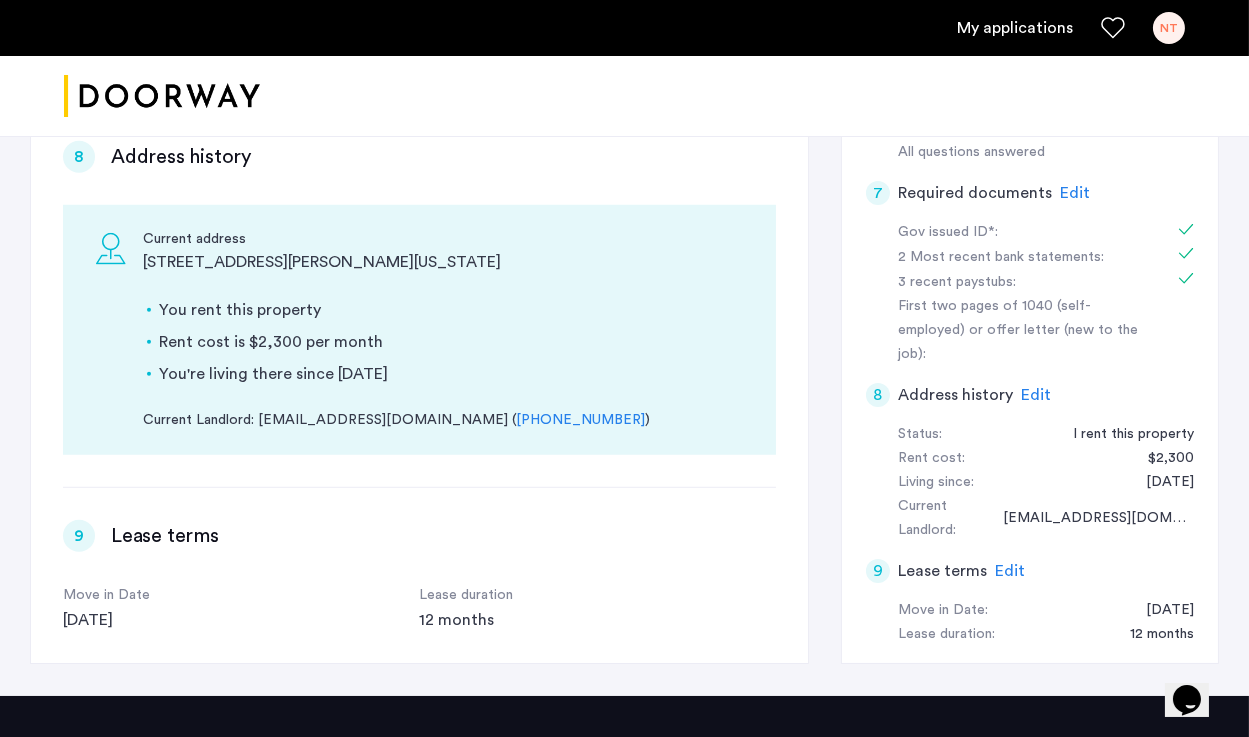 scroll, scrollTop: 2447, scrollLeft: 0, axis: vertical 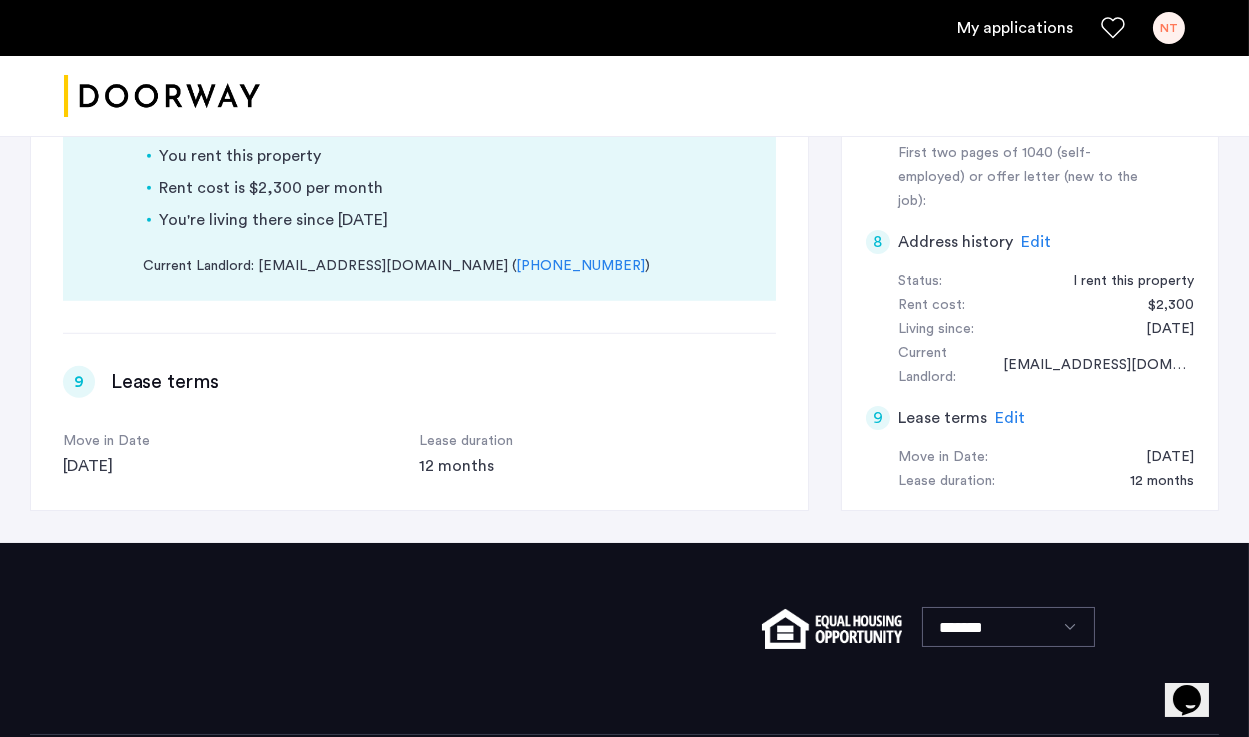 click on "9" 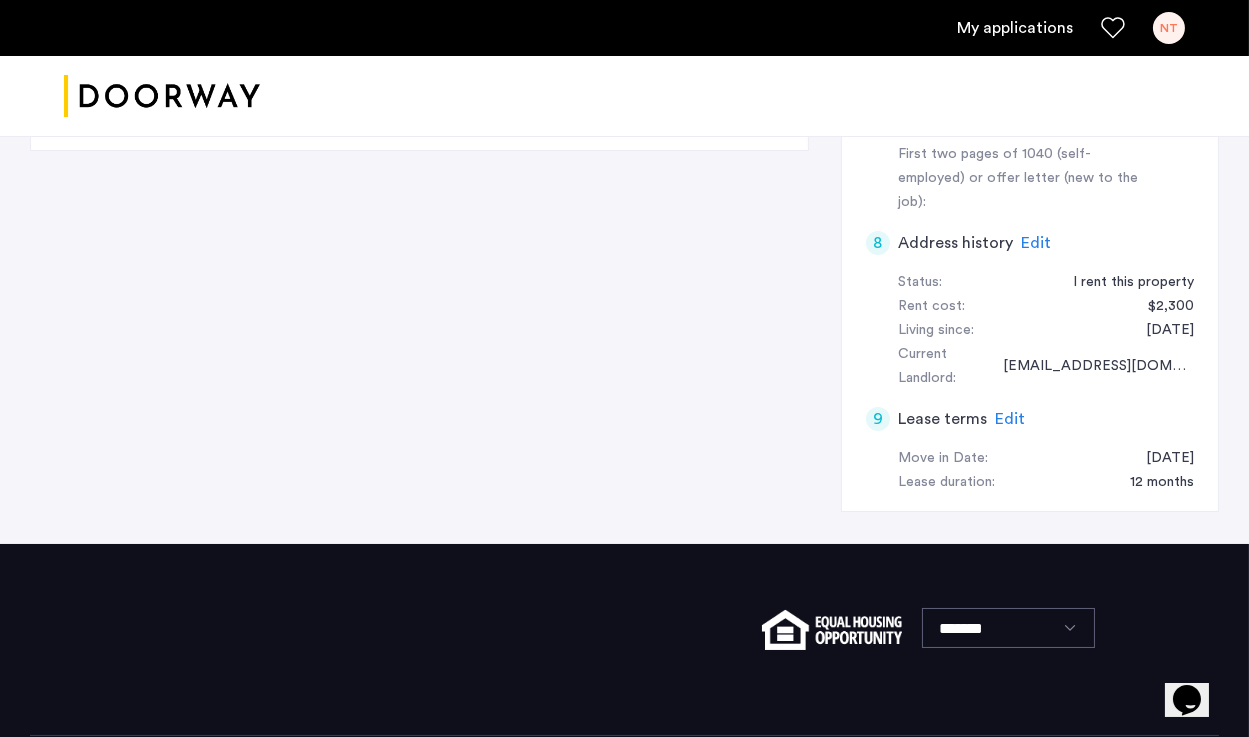 scroll, scrollTop: 1053, scrollLeft: 0, axis: vertical 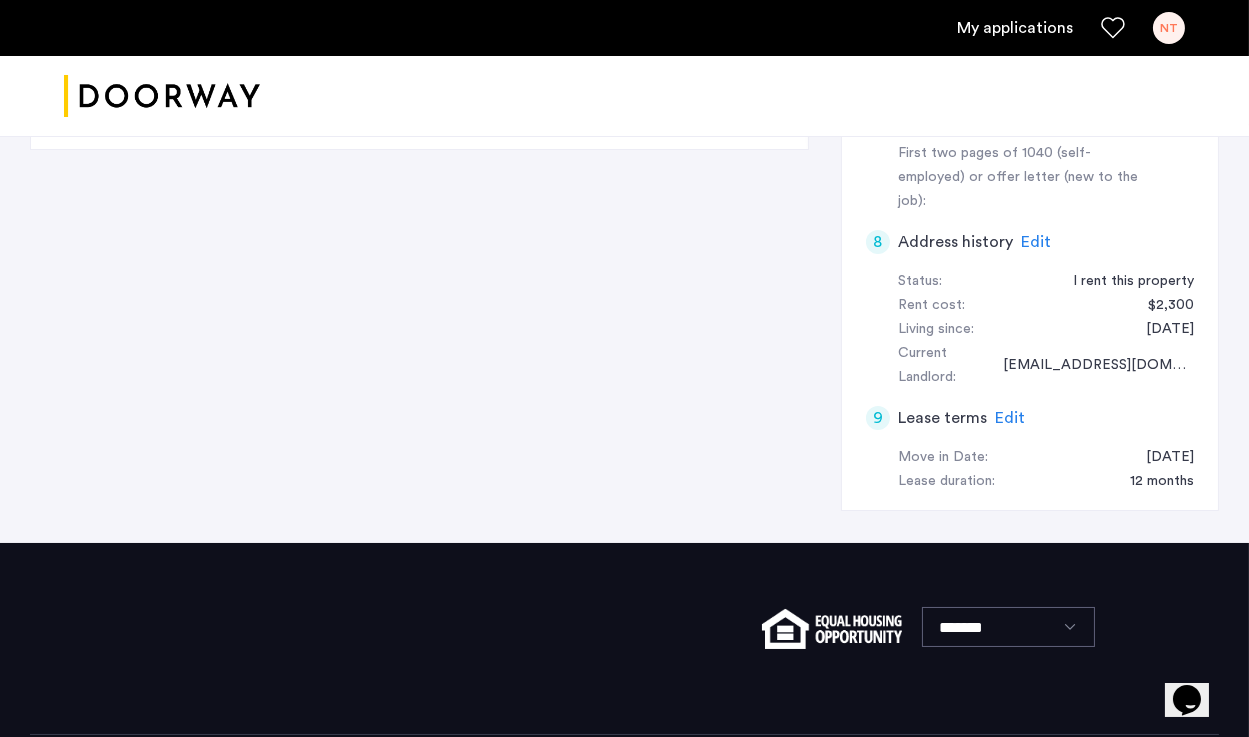 click on "Lease terms" 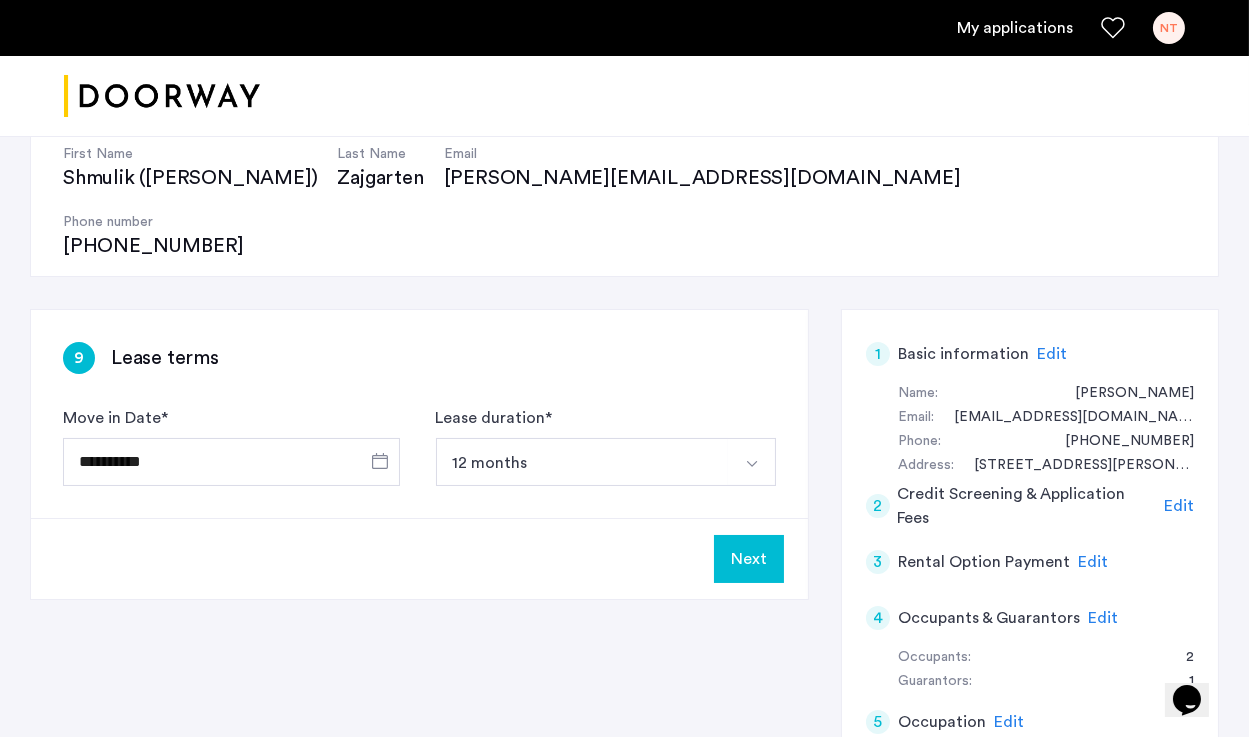 scroll, scrollTop: 212, scrollLeft: 0, axis: vertical 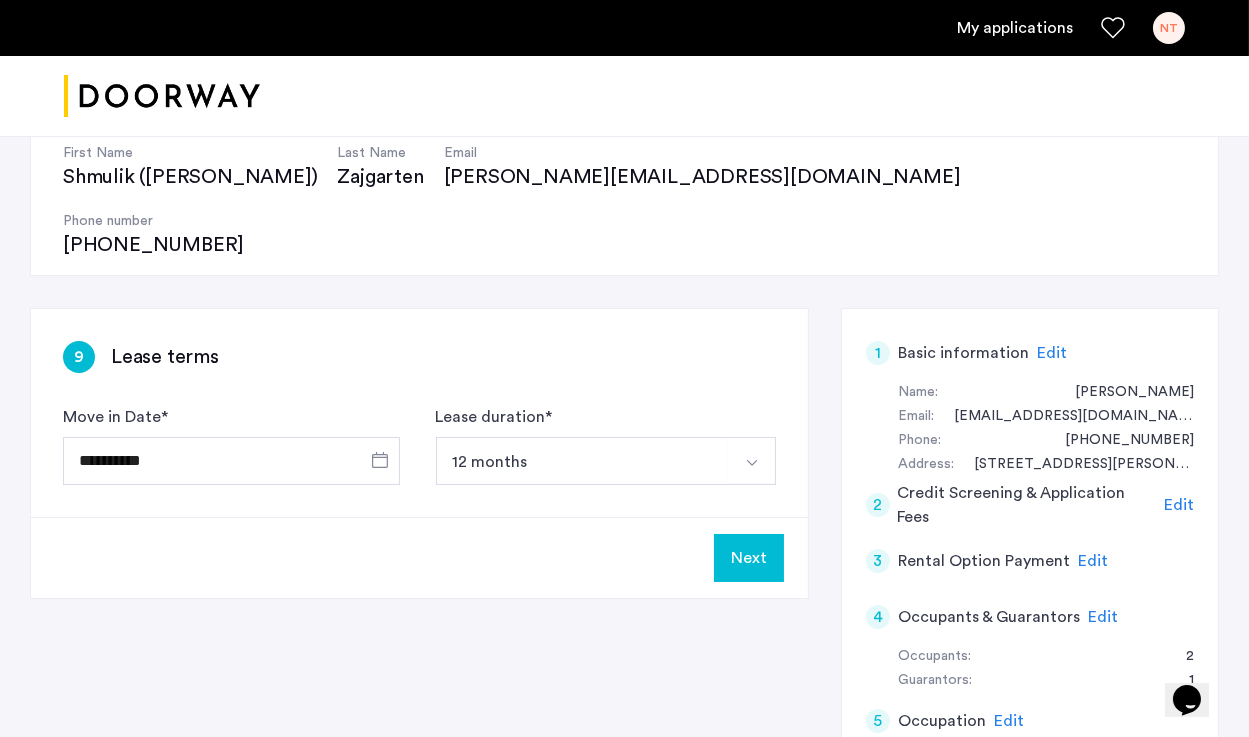 click at bounding box center (752, 461) 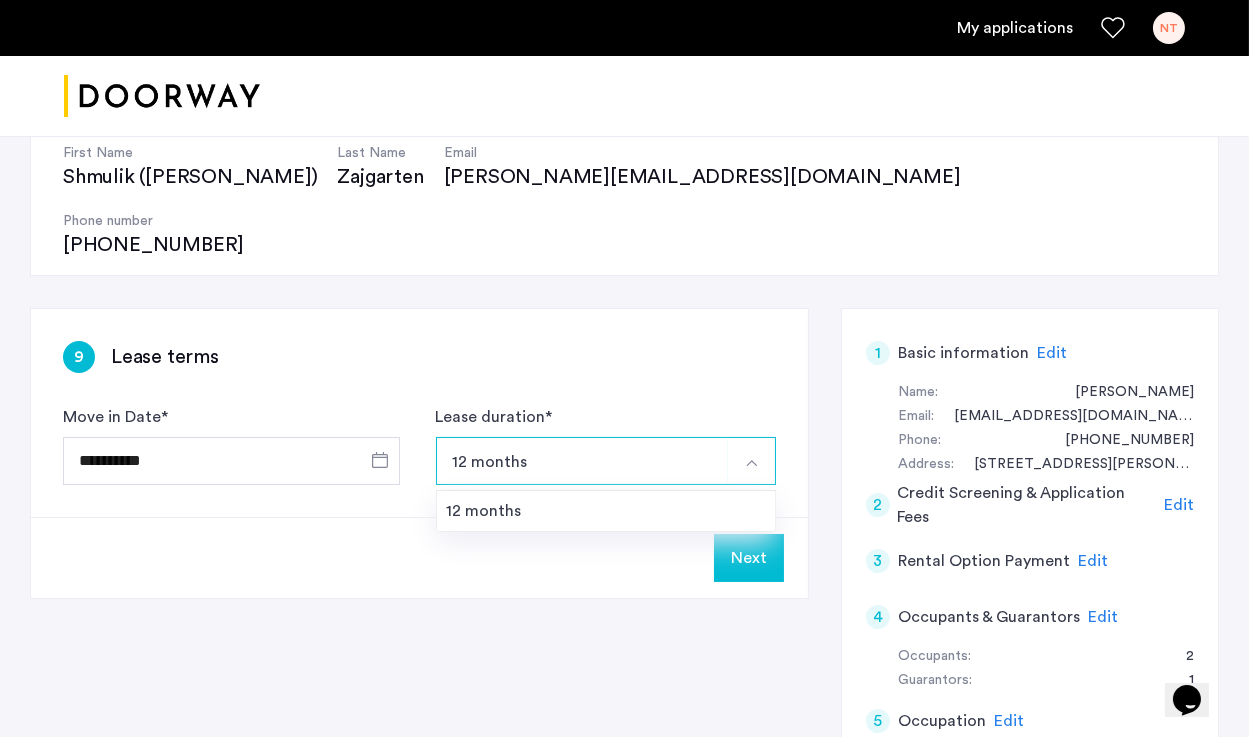 click on "Lease duration  * 12 months 12 months" 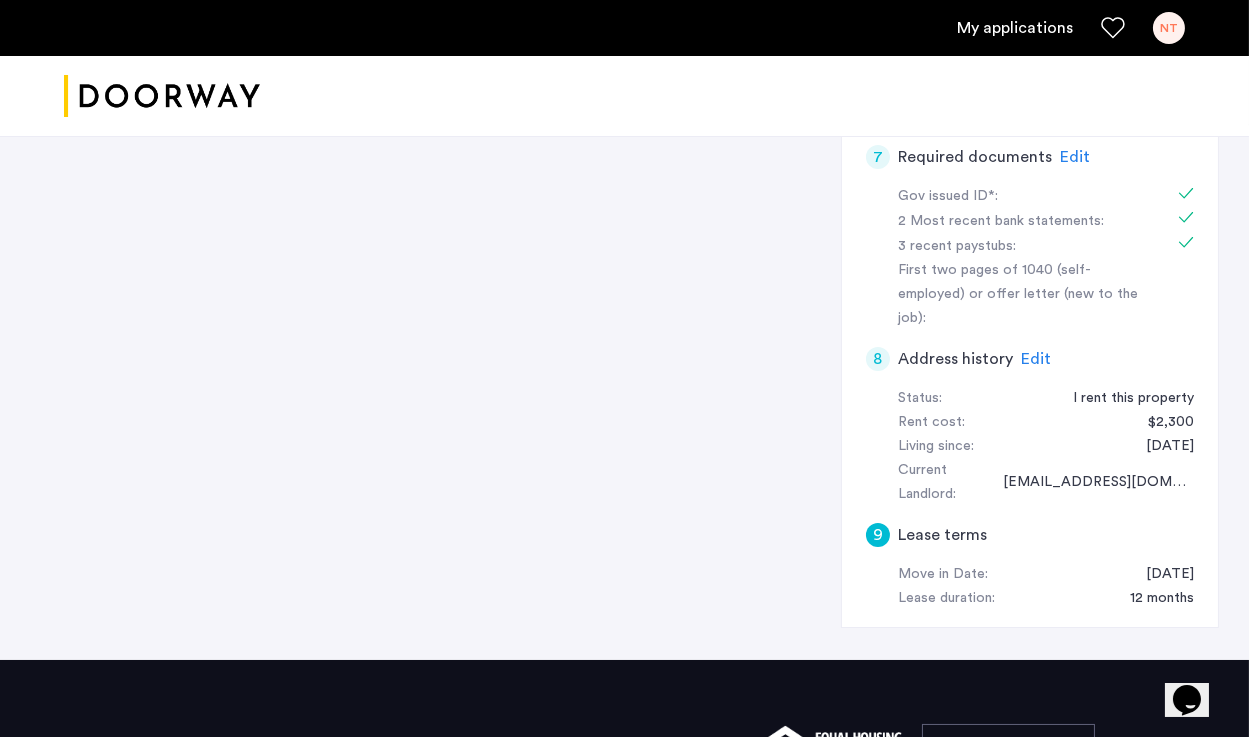scroll, scrollTop: 1053, scrollLeft: 0, axis: vertical 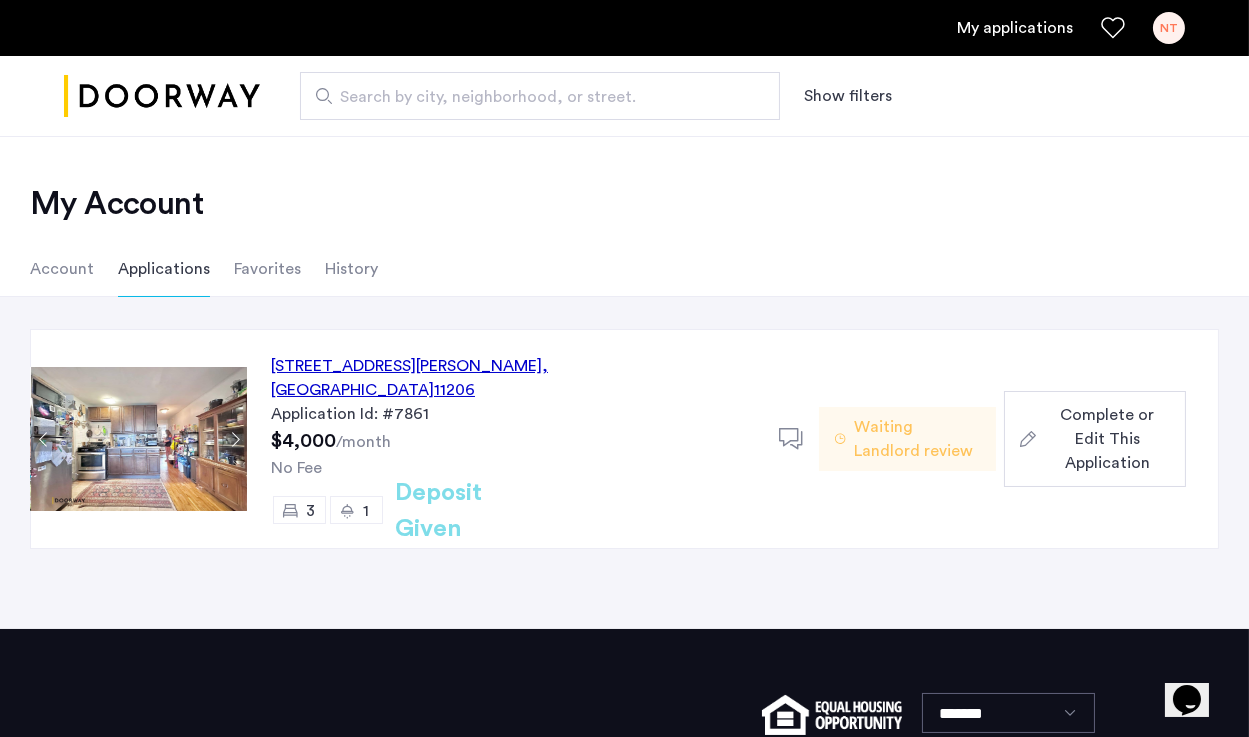 click on "[STREET_ADDRESS][PERSON_NAME]  Application Id: #7861 $4,000  /month No Fee 3 1 Deposit Given Deposit Given  Waiting Landlord review  Complete or Edit This Application  Back  page  1 / 1  You're on page  1  Next  page" 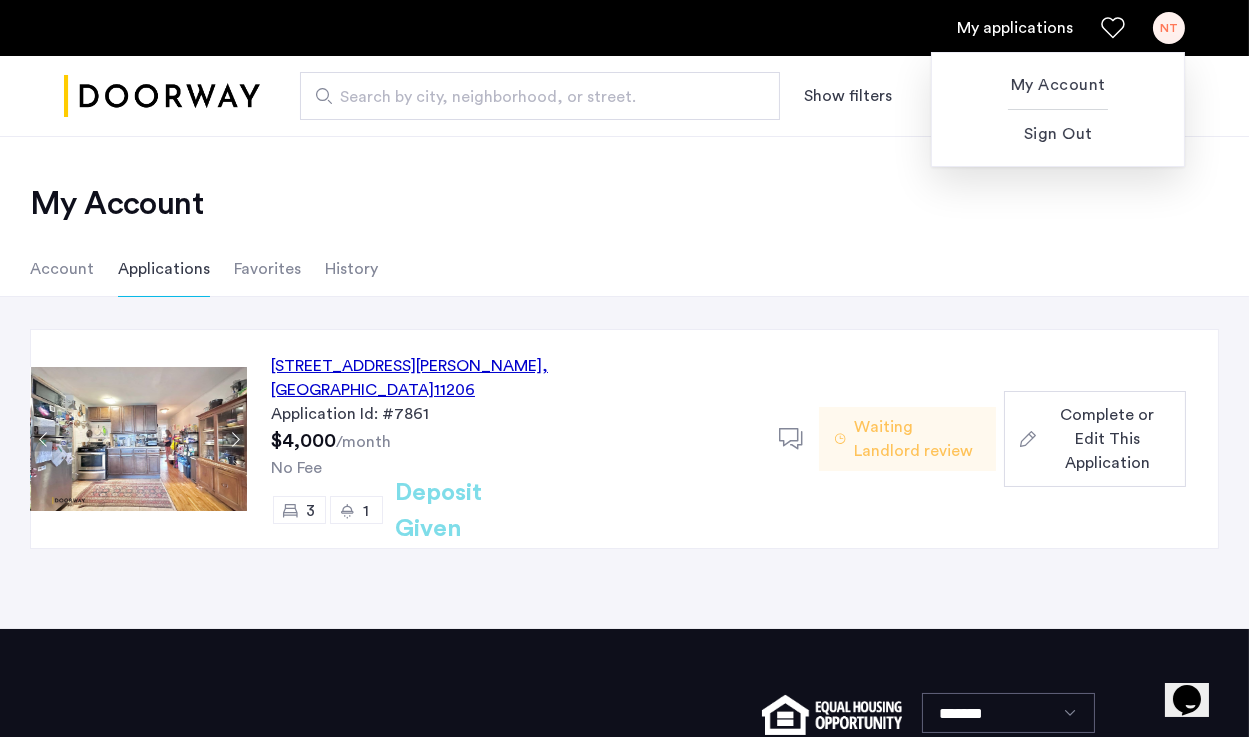 click at bounding box center (624, 368) 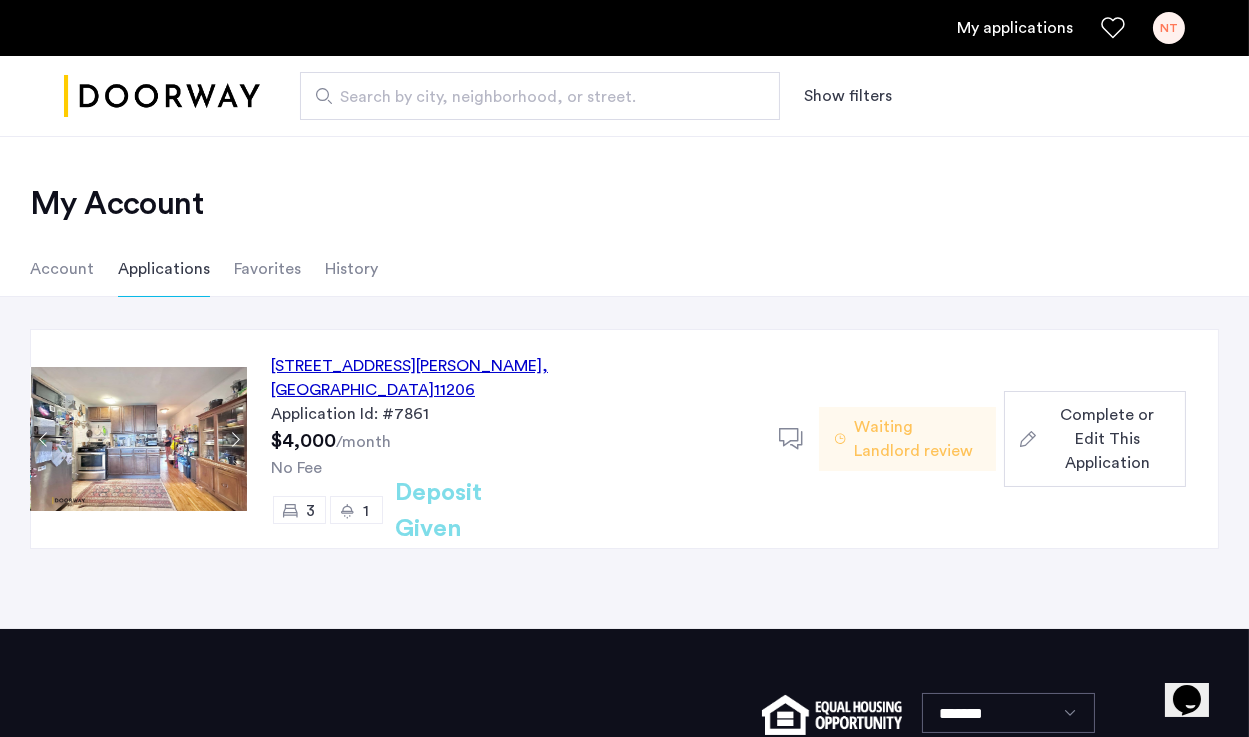 click 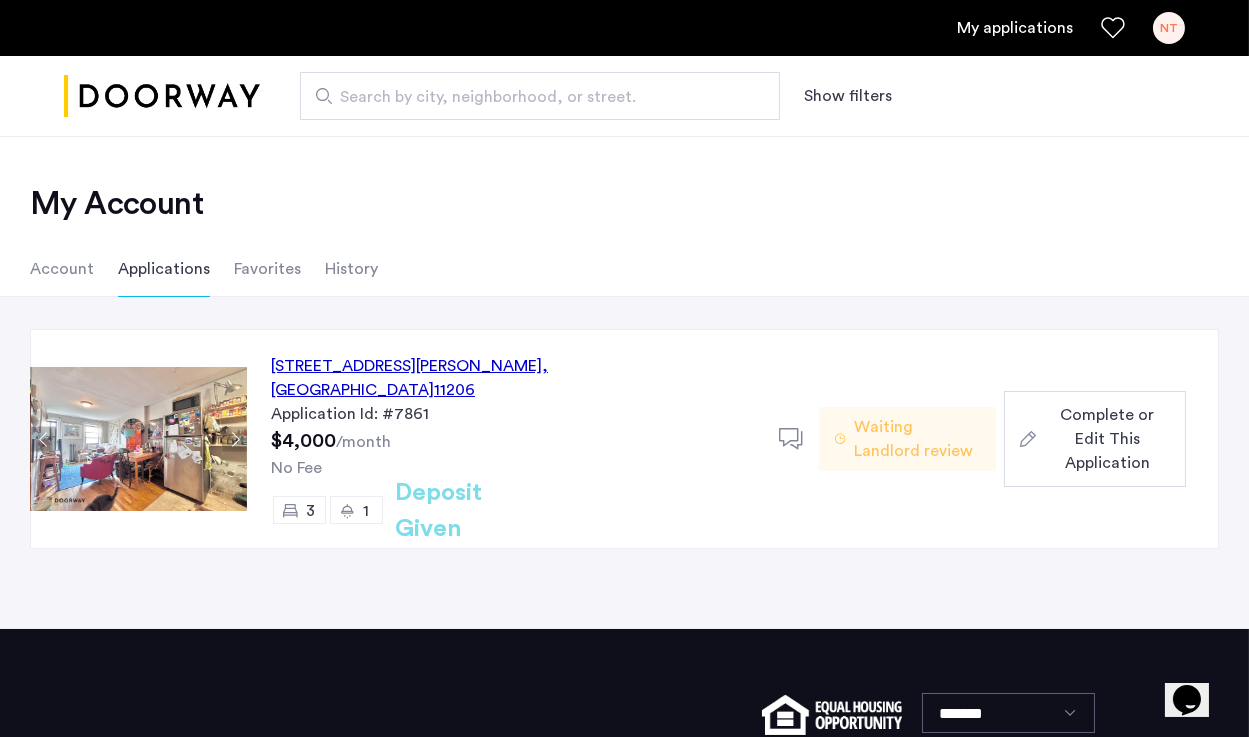 click 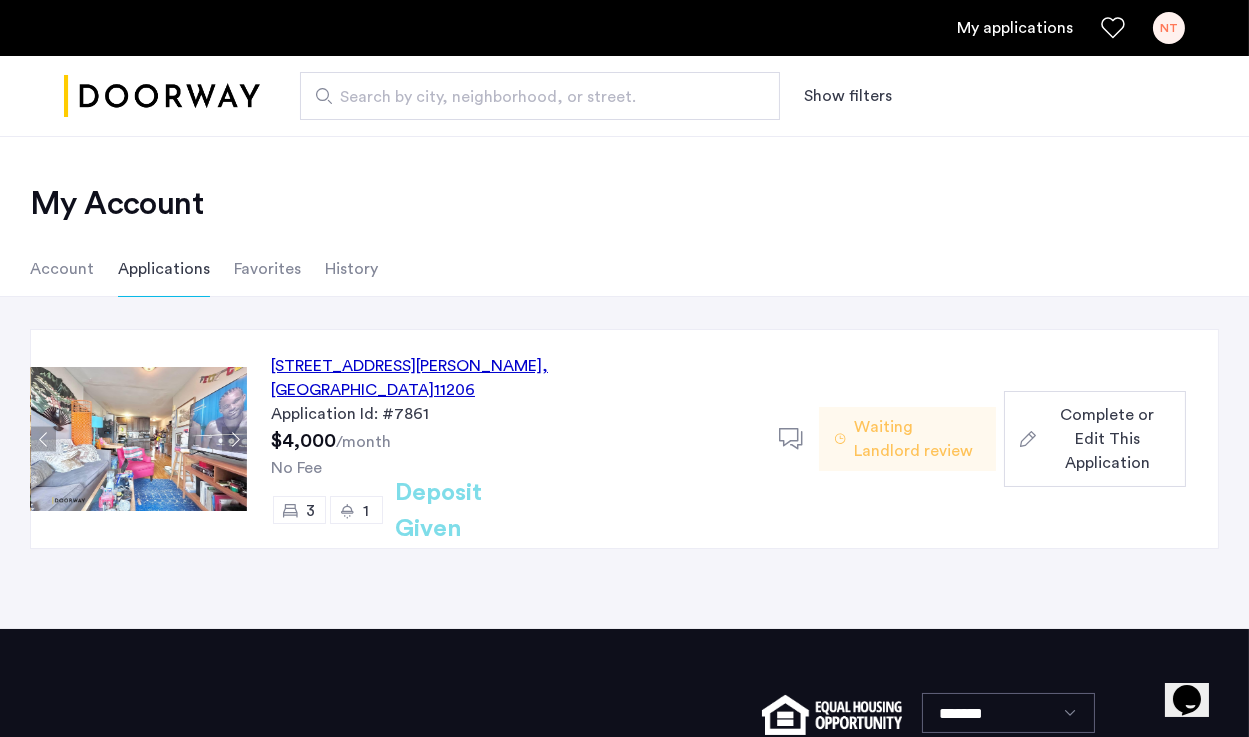 click 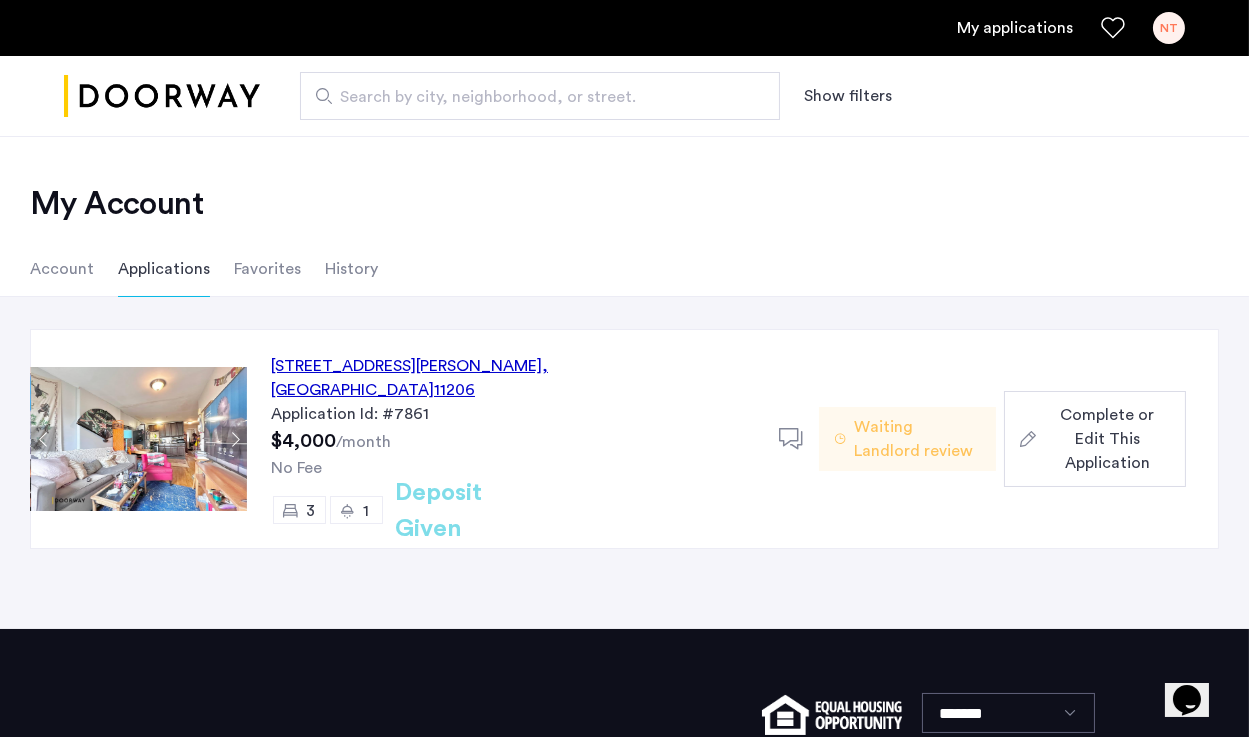click 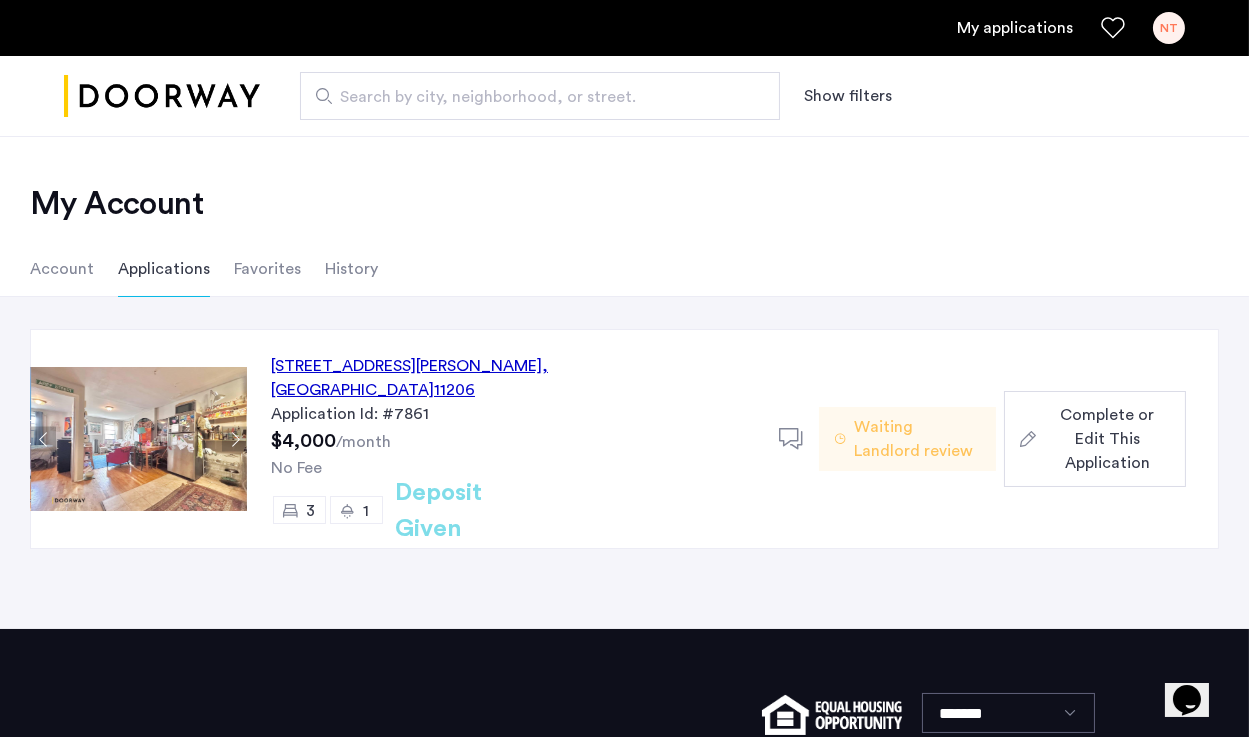 click 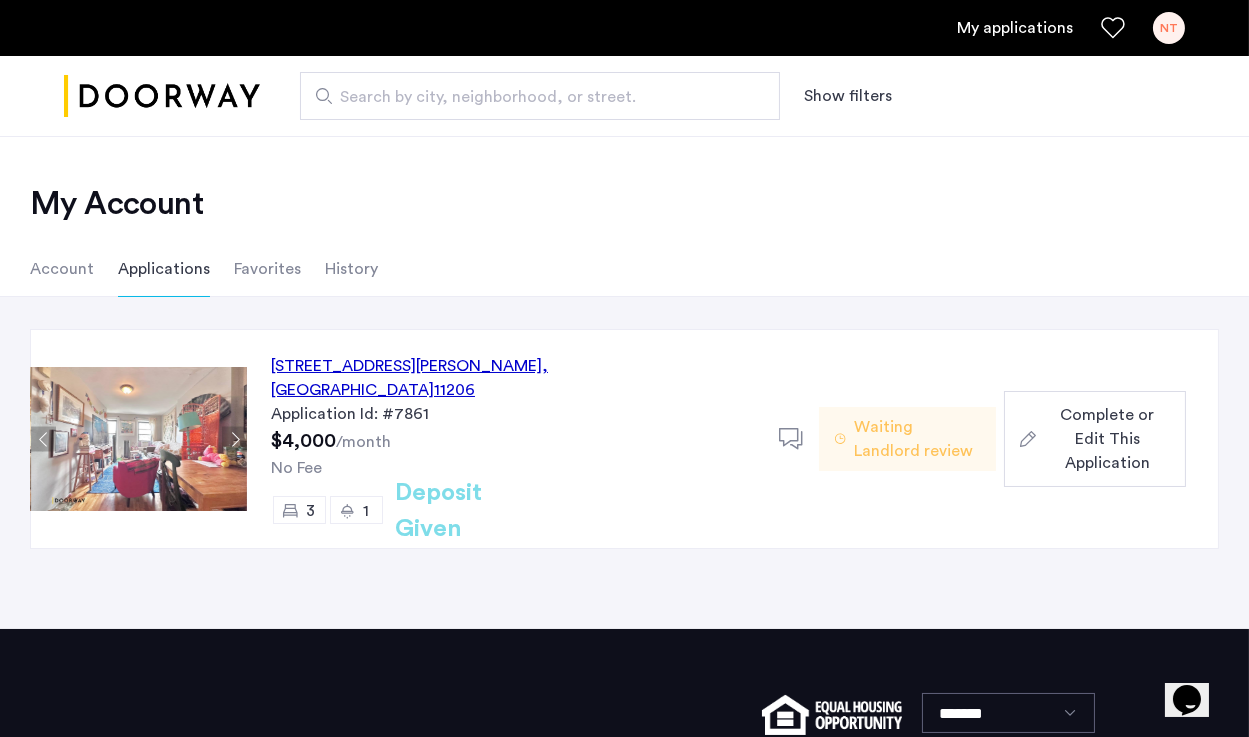 click 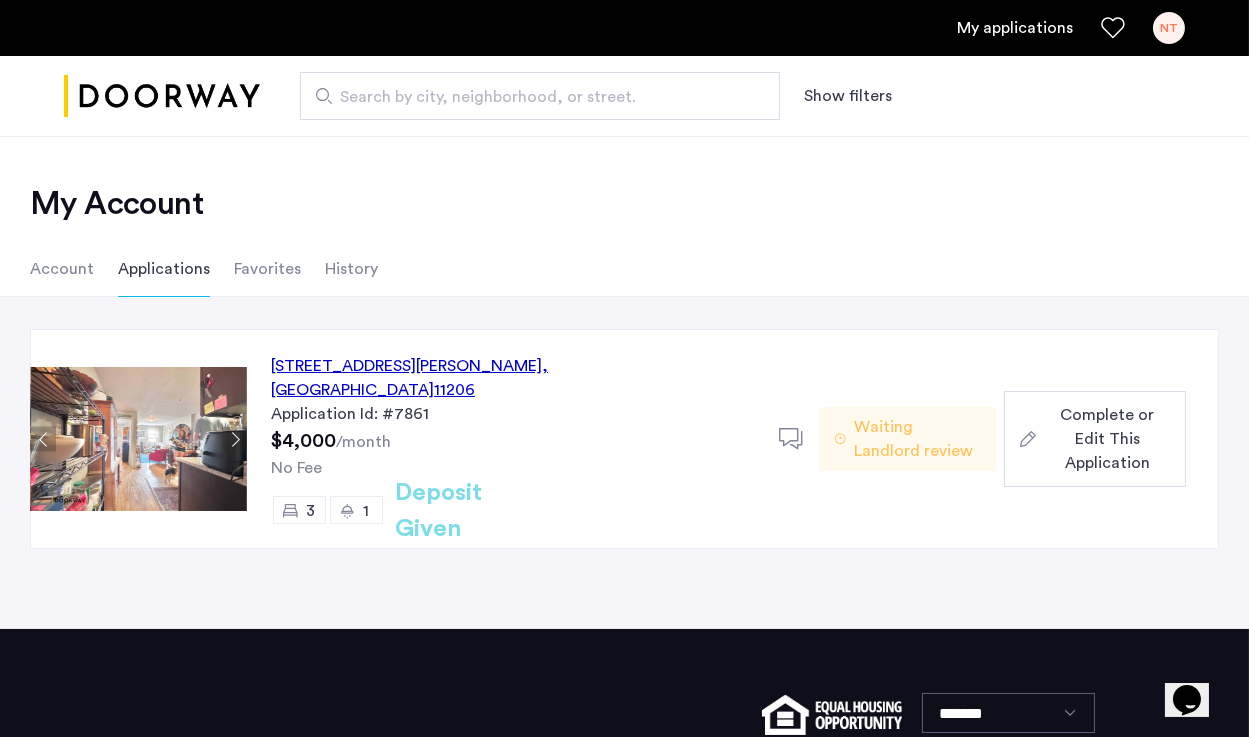 click 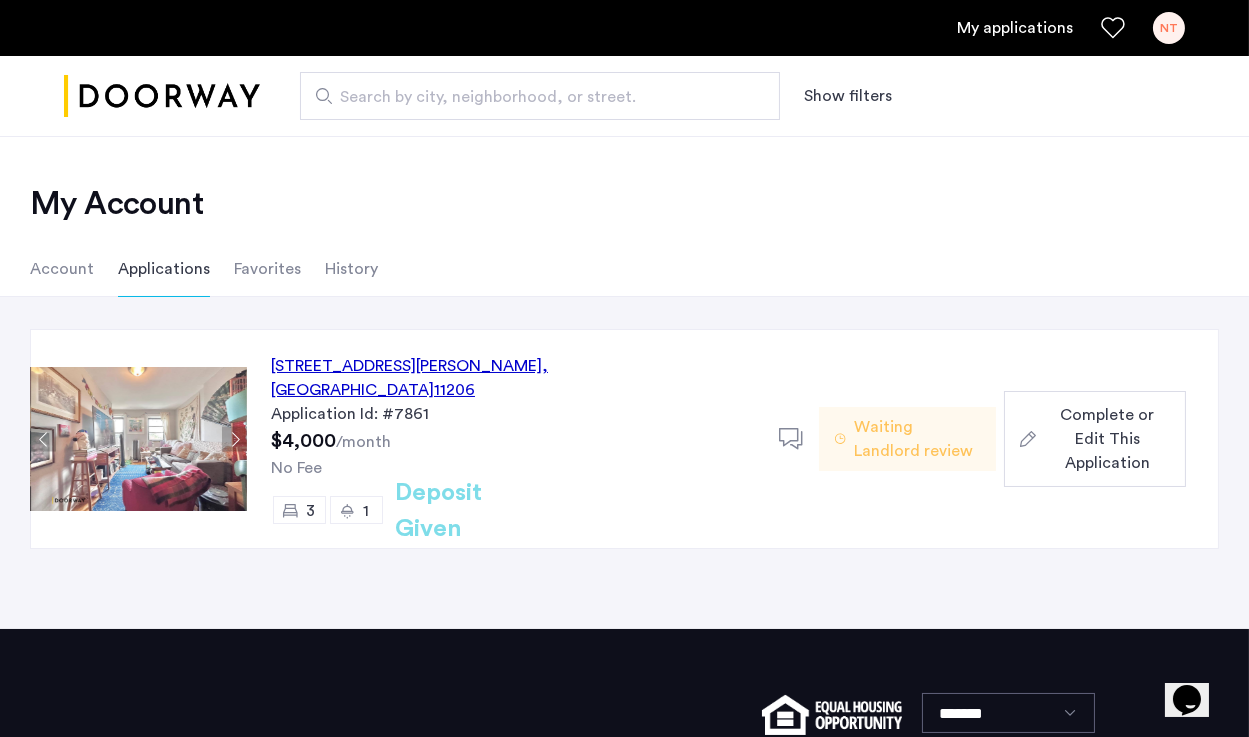 click 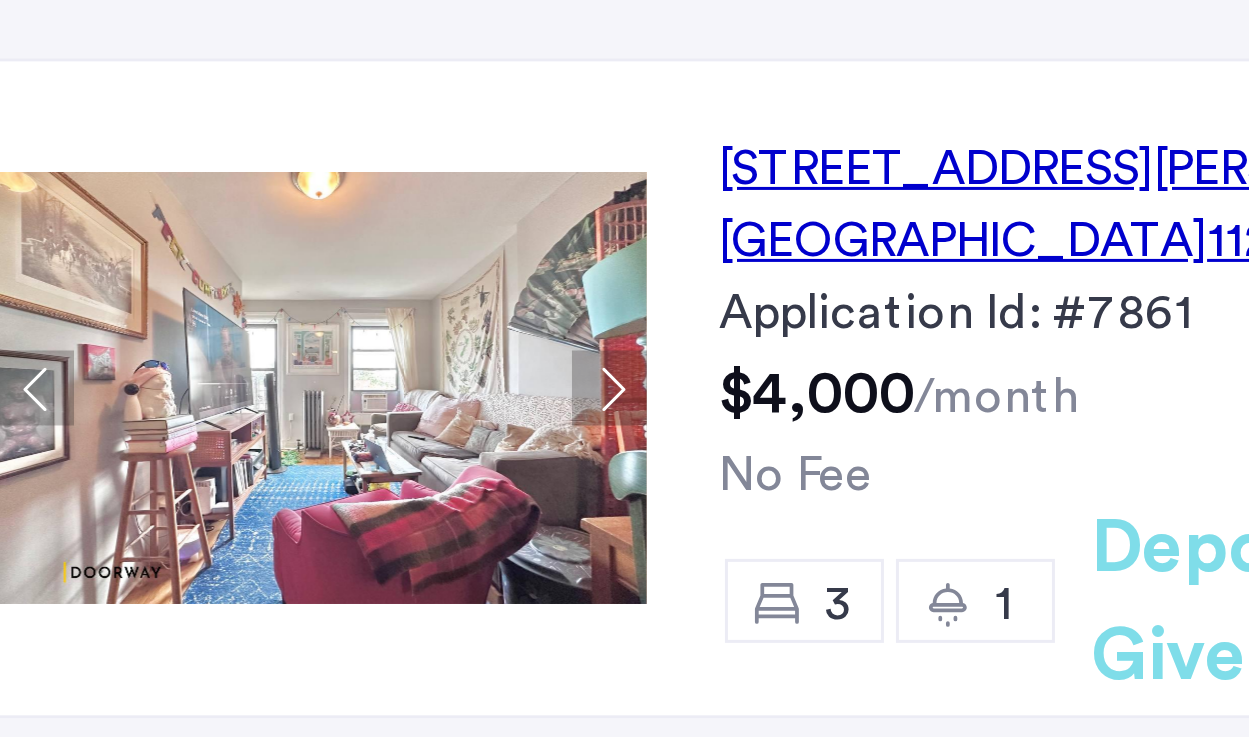 click 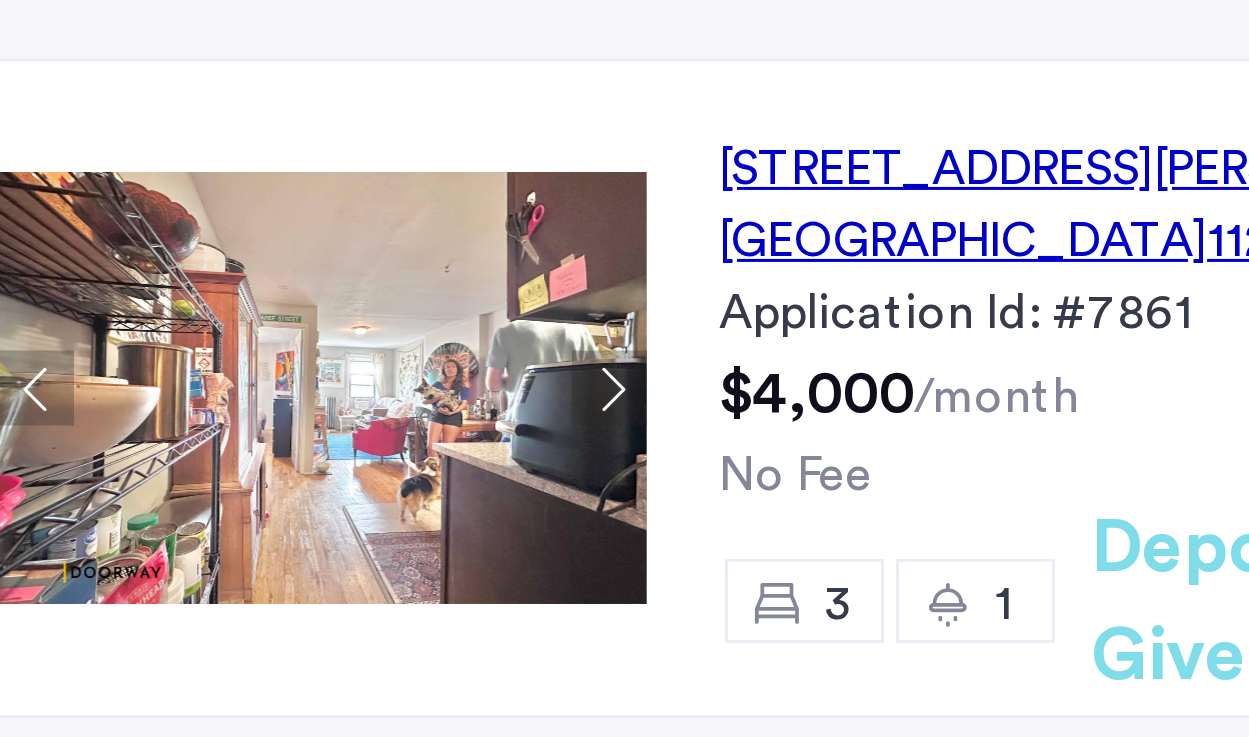 click 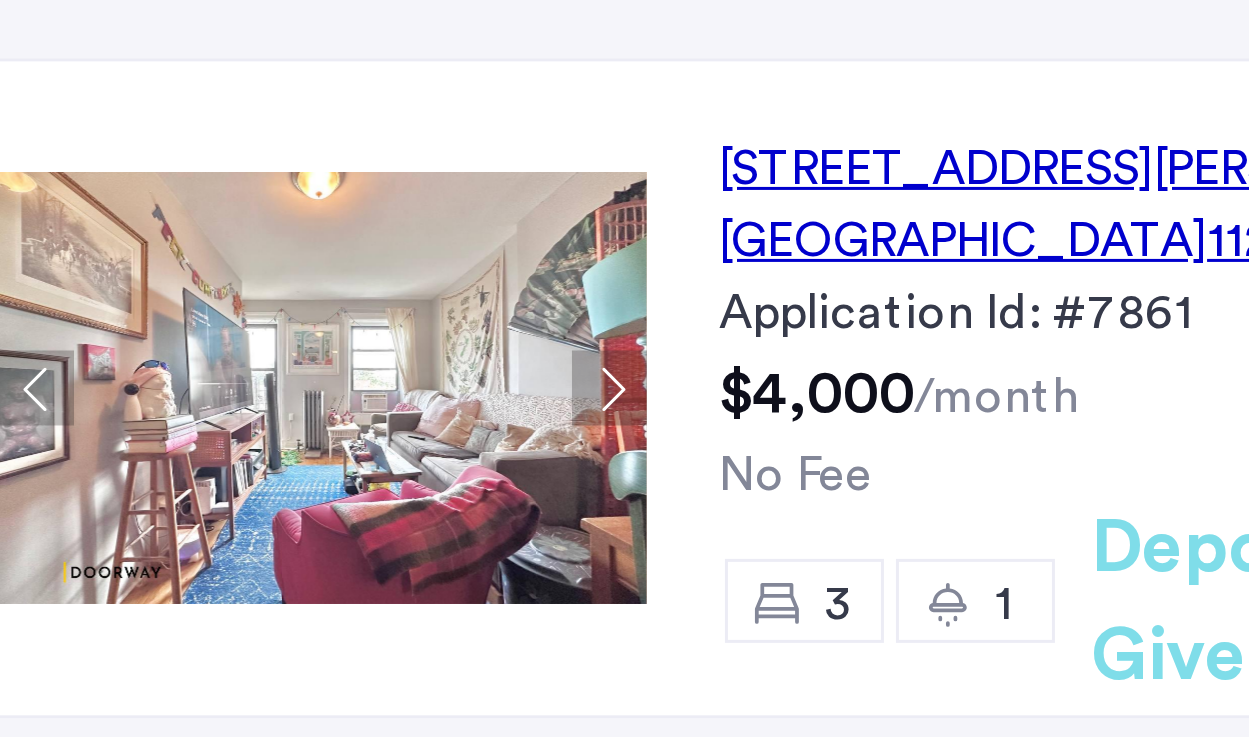 click 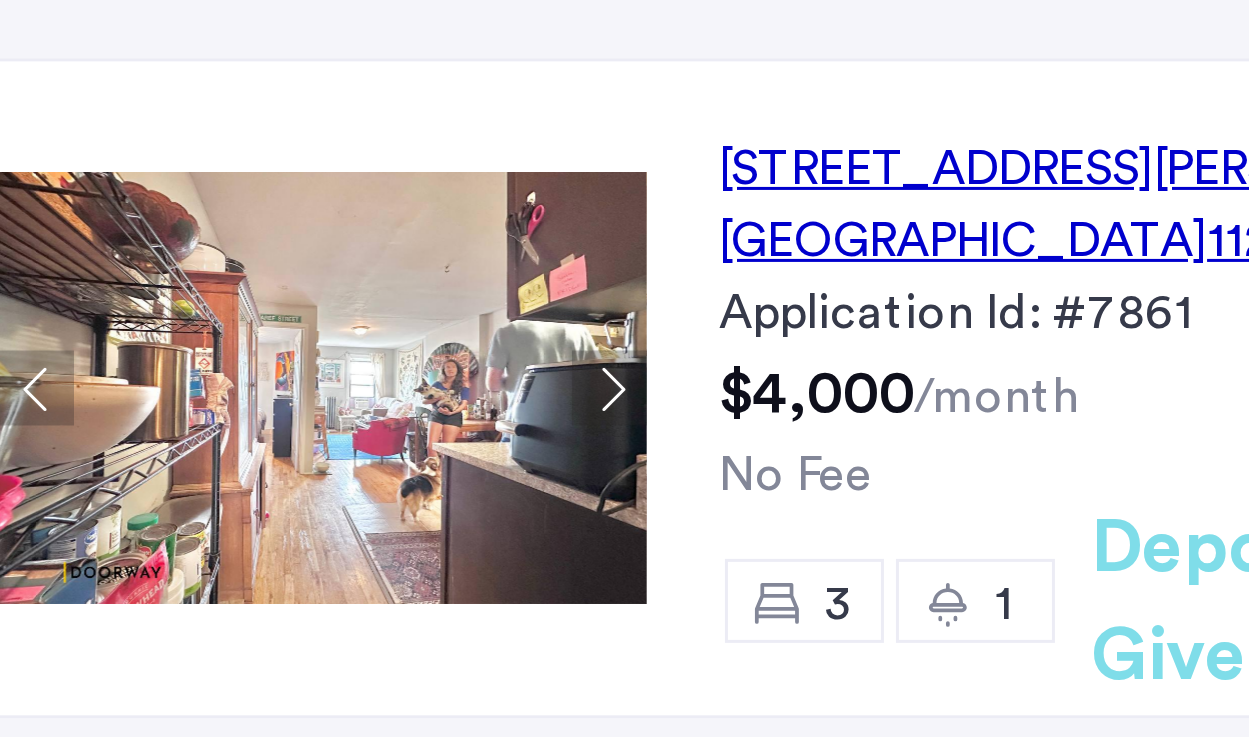 click 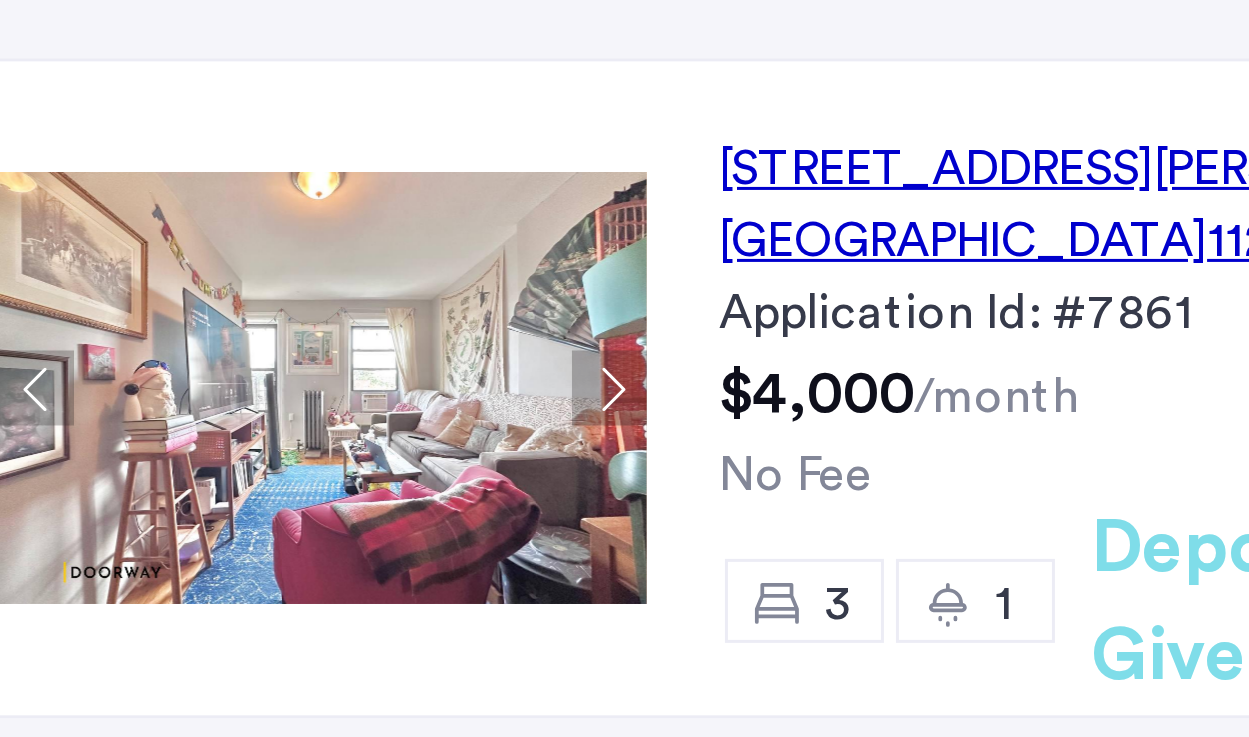 click 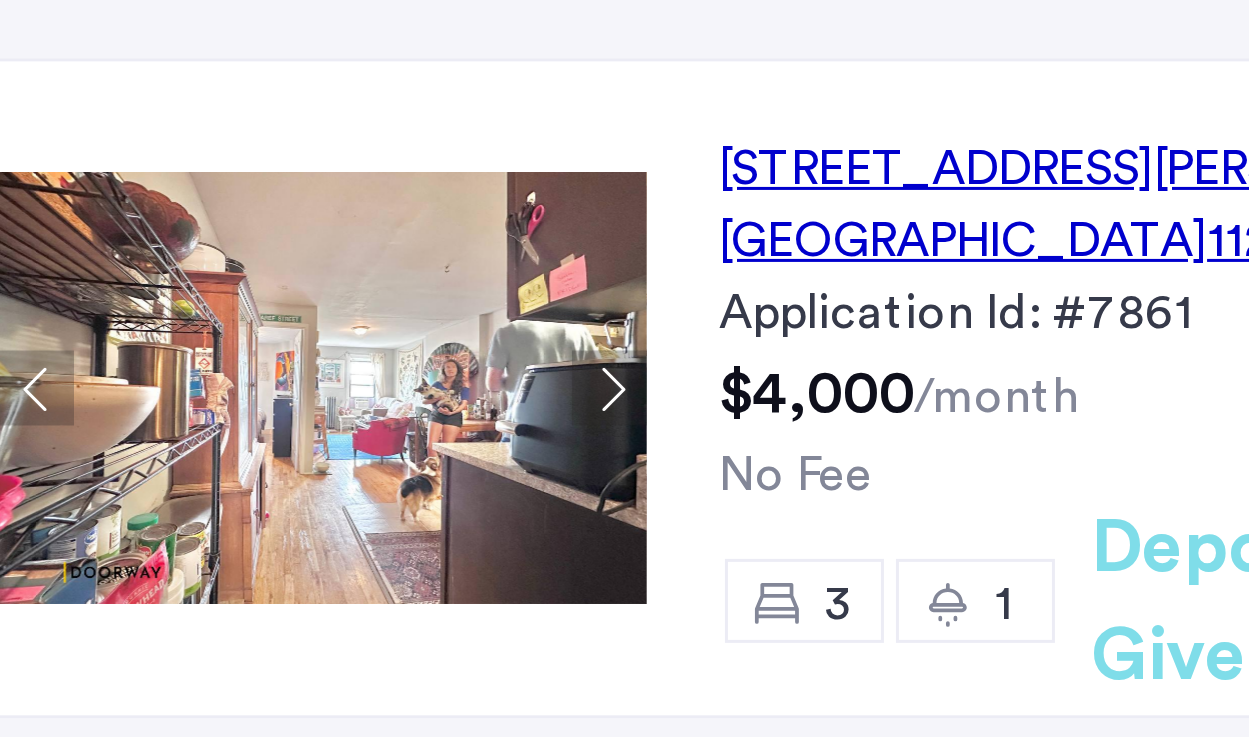click 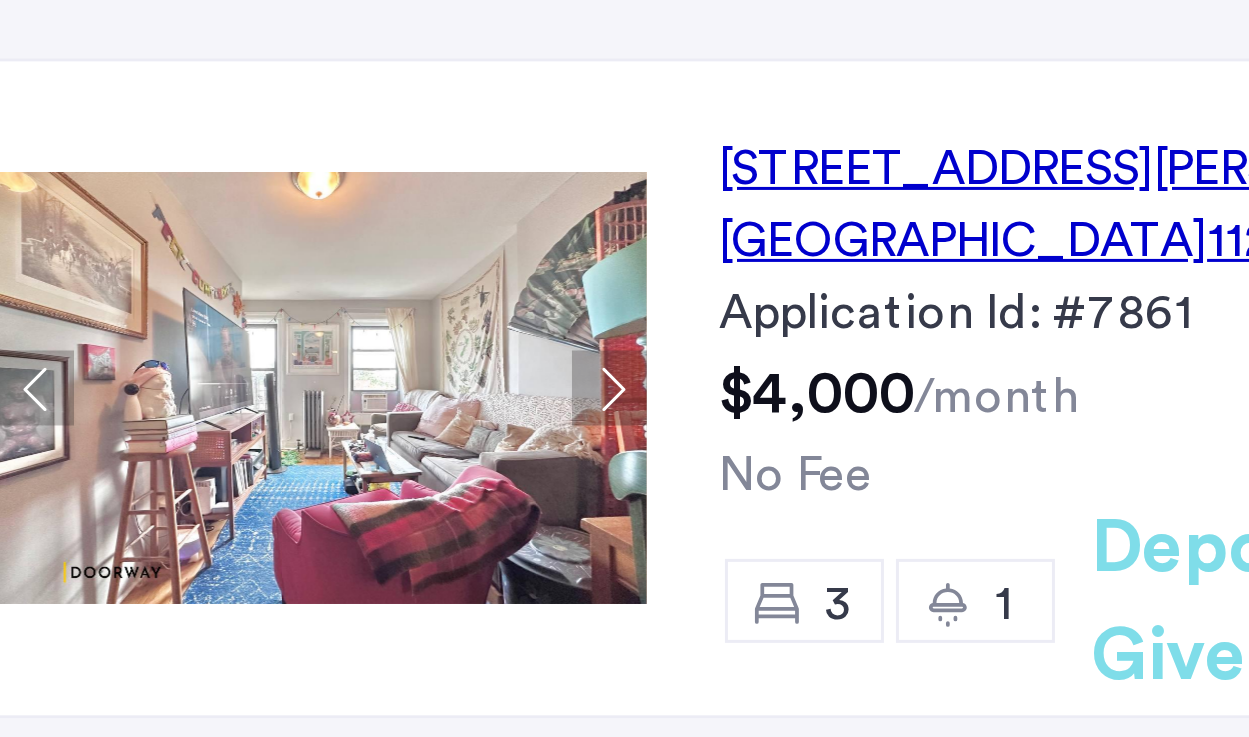 click 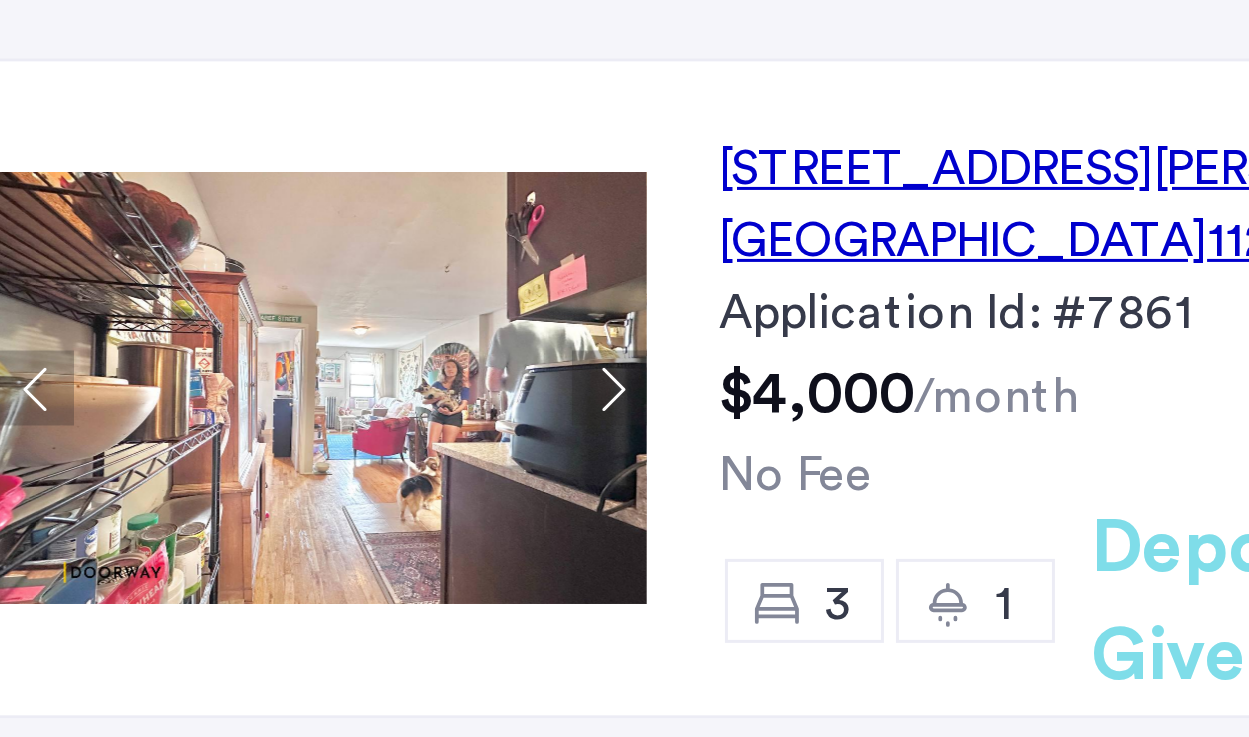 type 